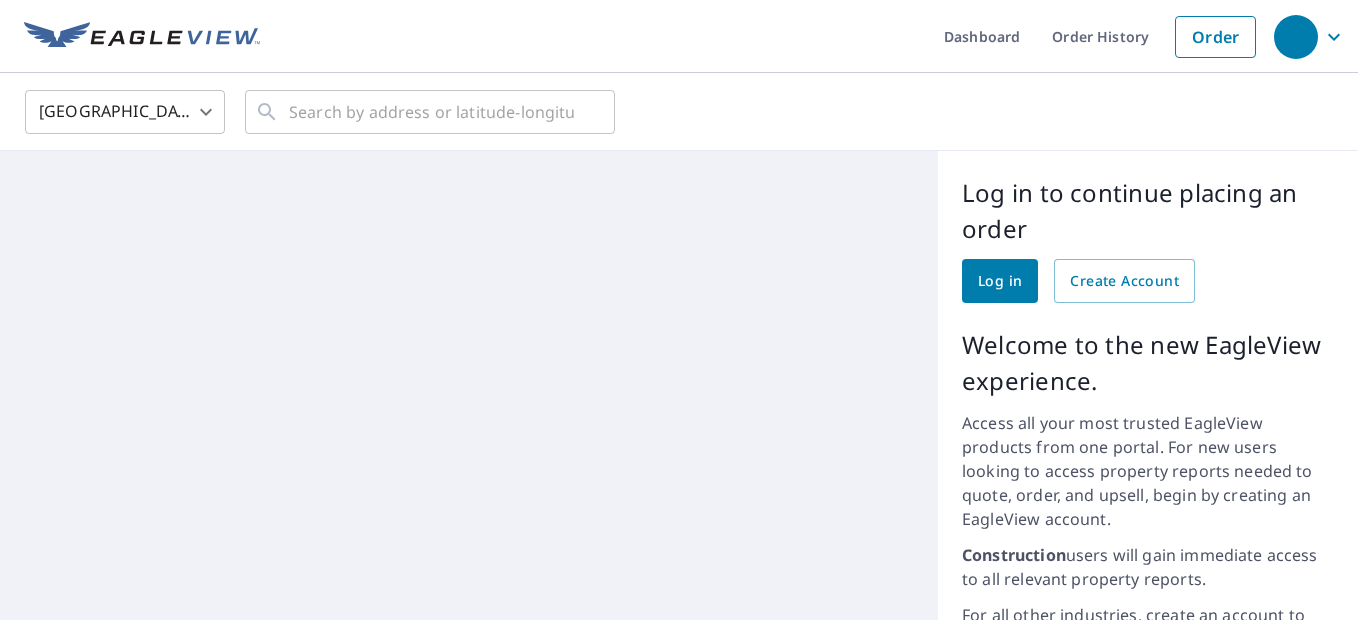 scroll, scrollTop: 0, scrollLeft: 0, axis: both 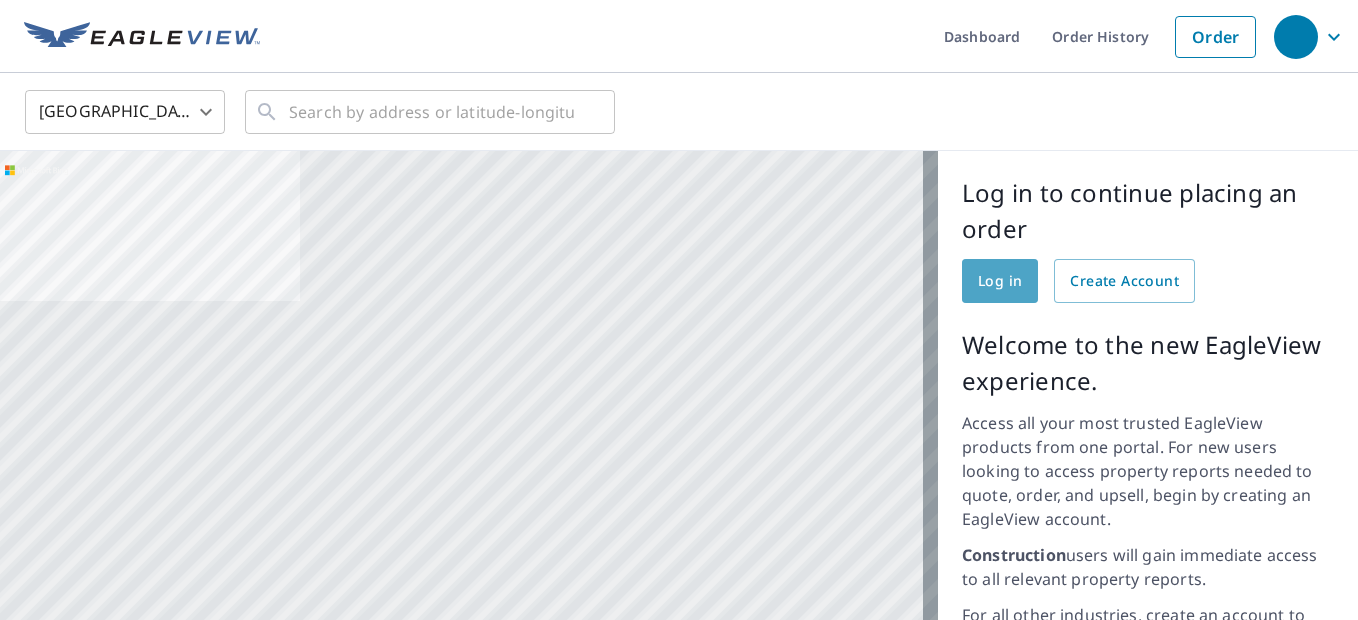 click on "Log in" at bounding box center [1000, 281] 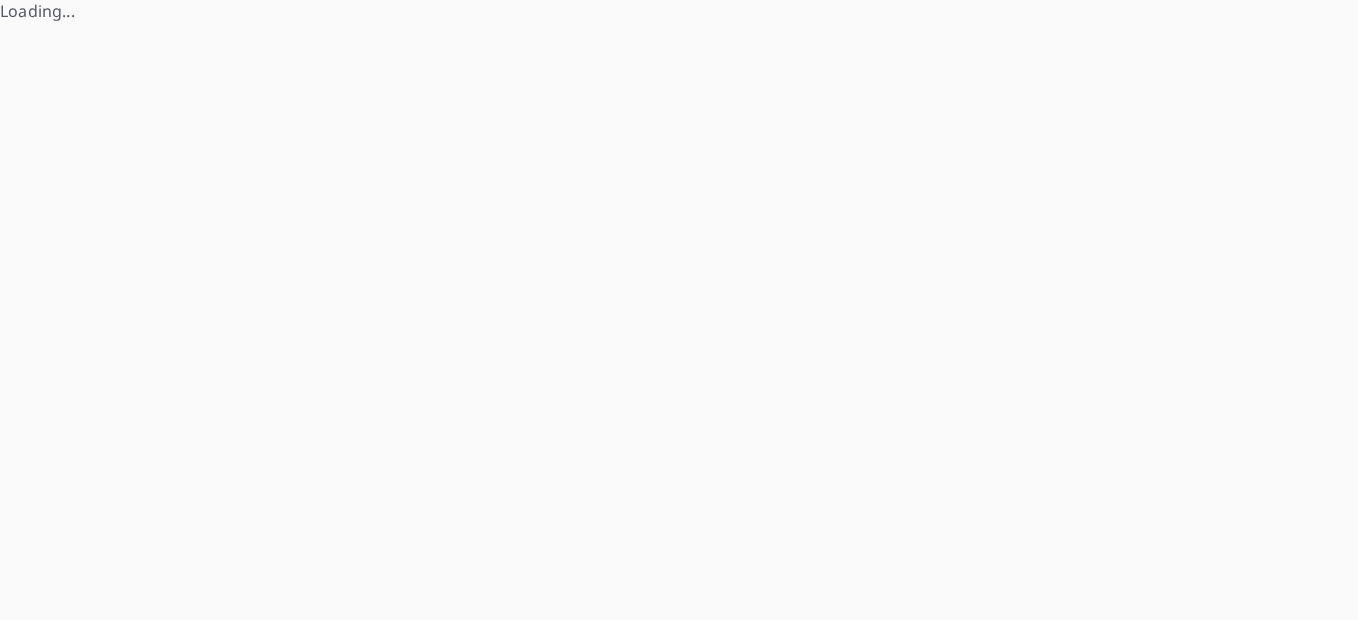 scroll, scrollTop: 0, scrollLeft: 0, axis: both 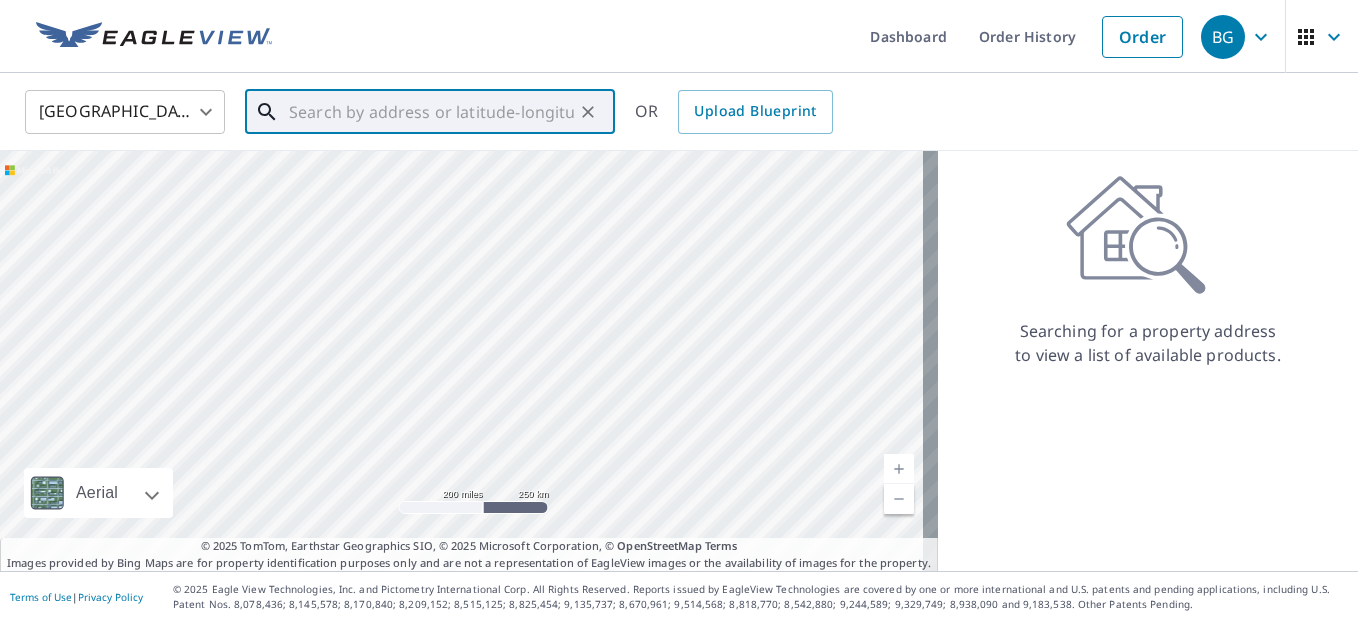 click at bounding box center (431, 112) 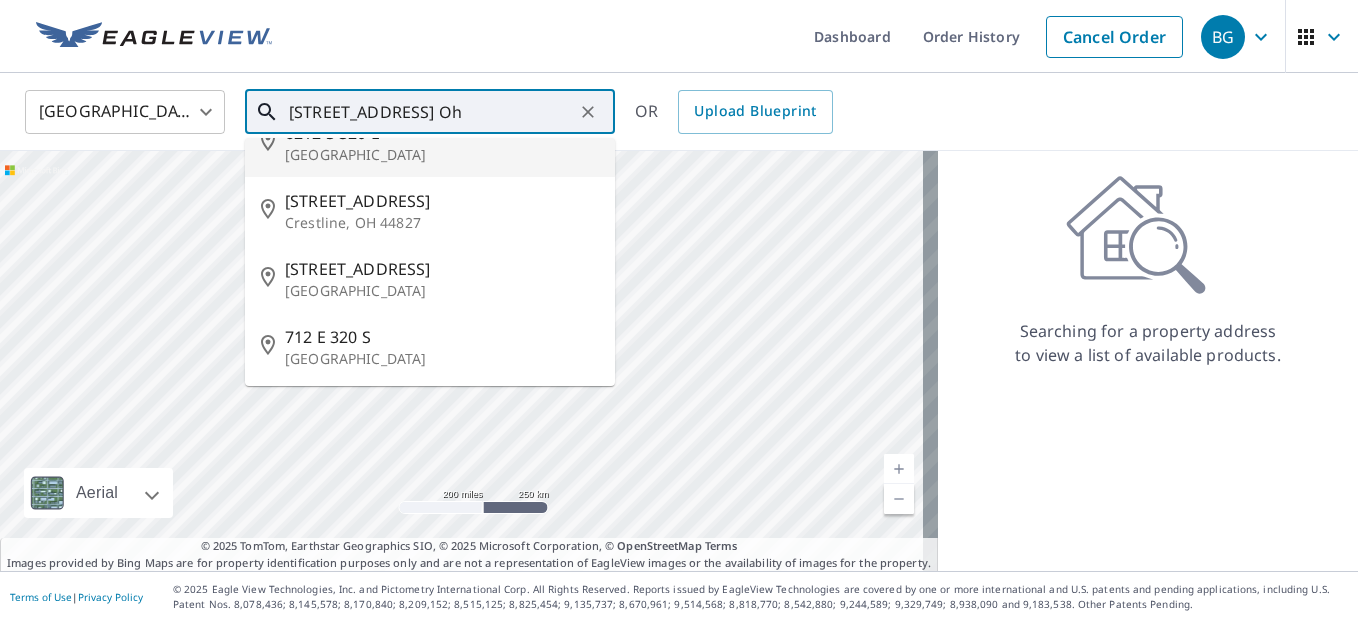 scroll, scrollTop: 108, scrollLeft: 0, axis: vertical 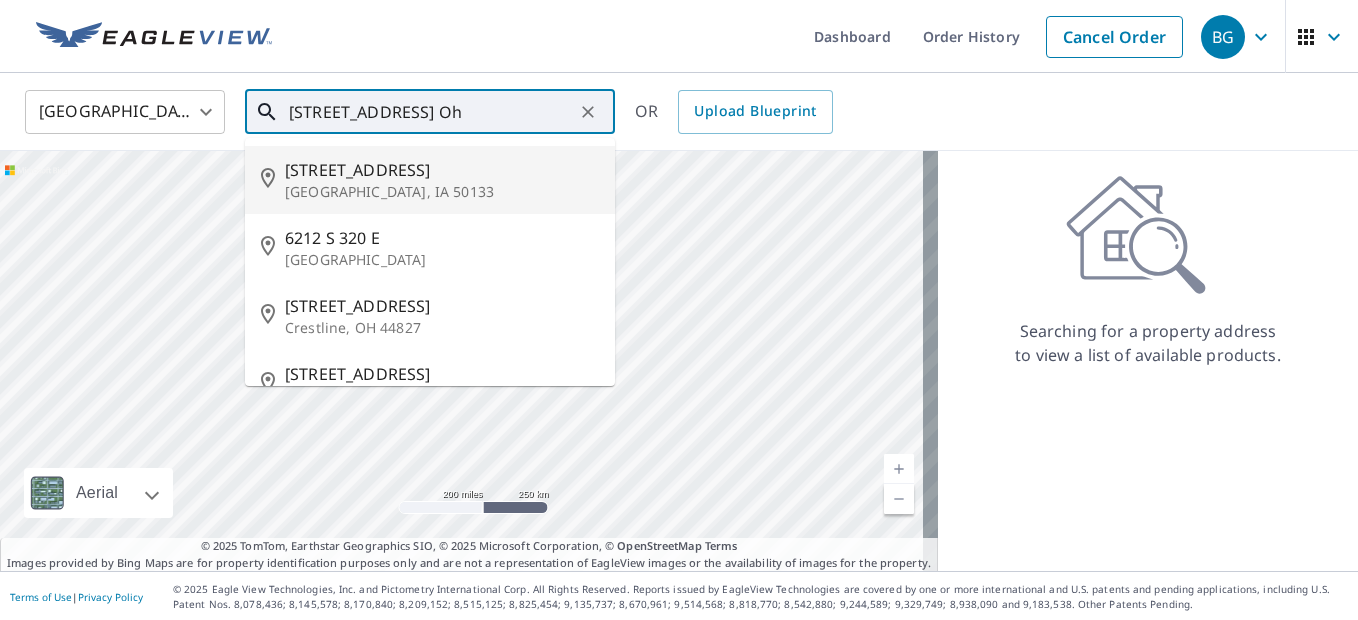 drag, startPoint x: 554, startPoint y: 109, endPoint x: 545, endPoint y: 101, distance: 12.0415945 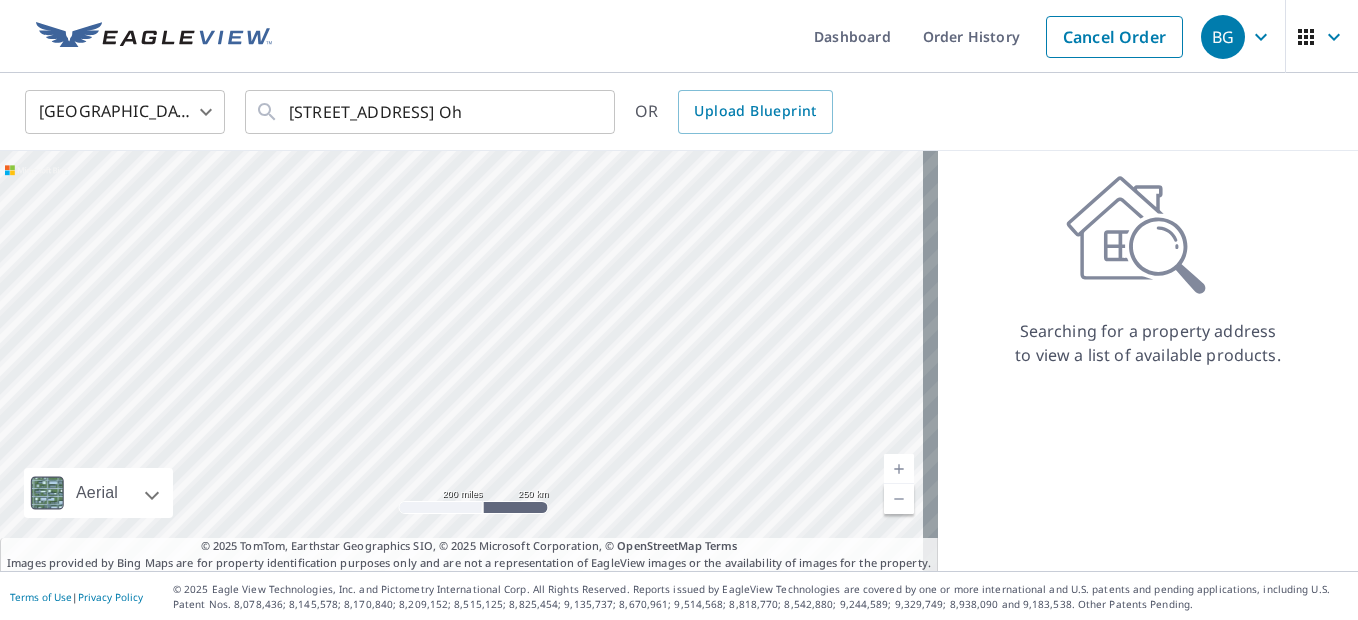 scroll, scrollTop: 2, scrollLeft: 0, axis: vertical 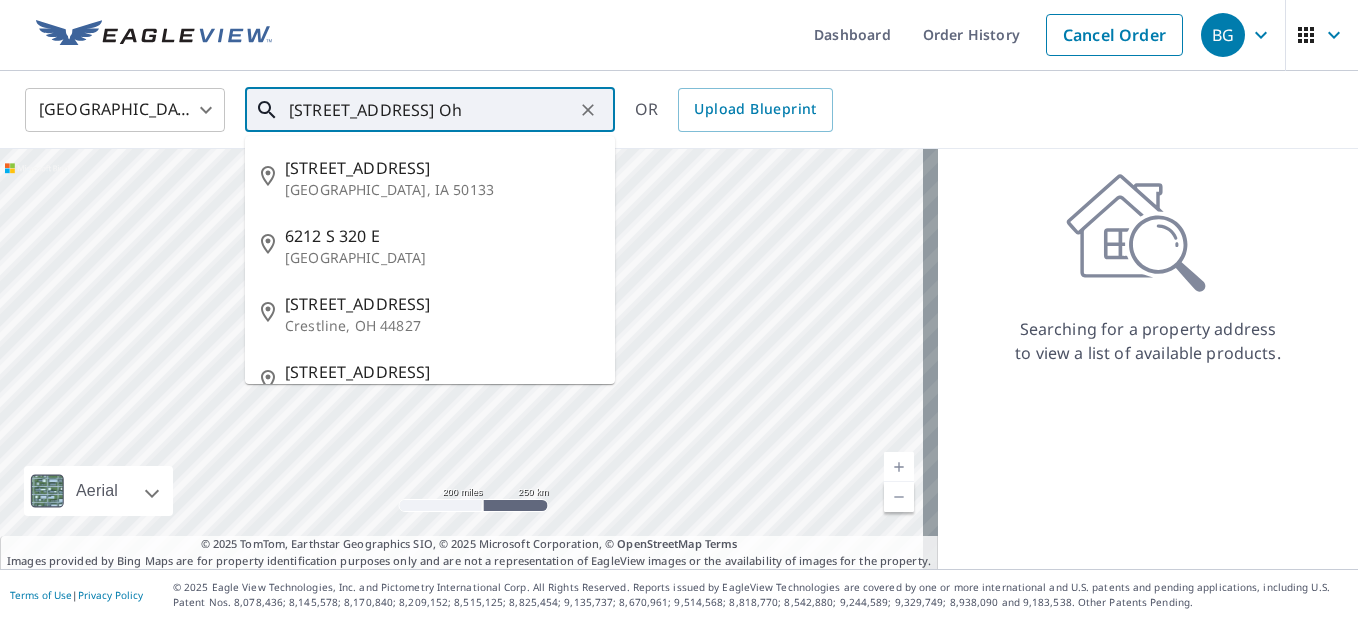 click on "320 South Walnut St Troy Oh" at bounding box center [431, 110] 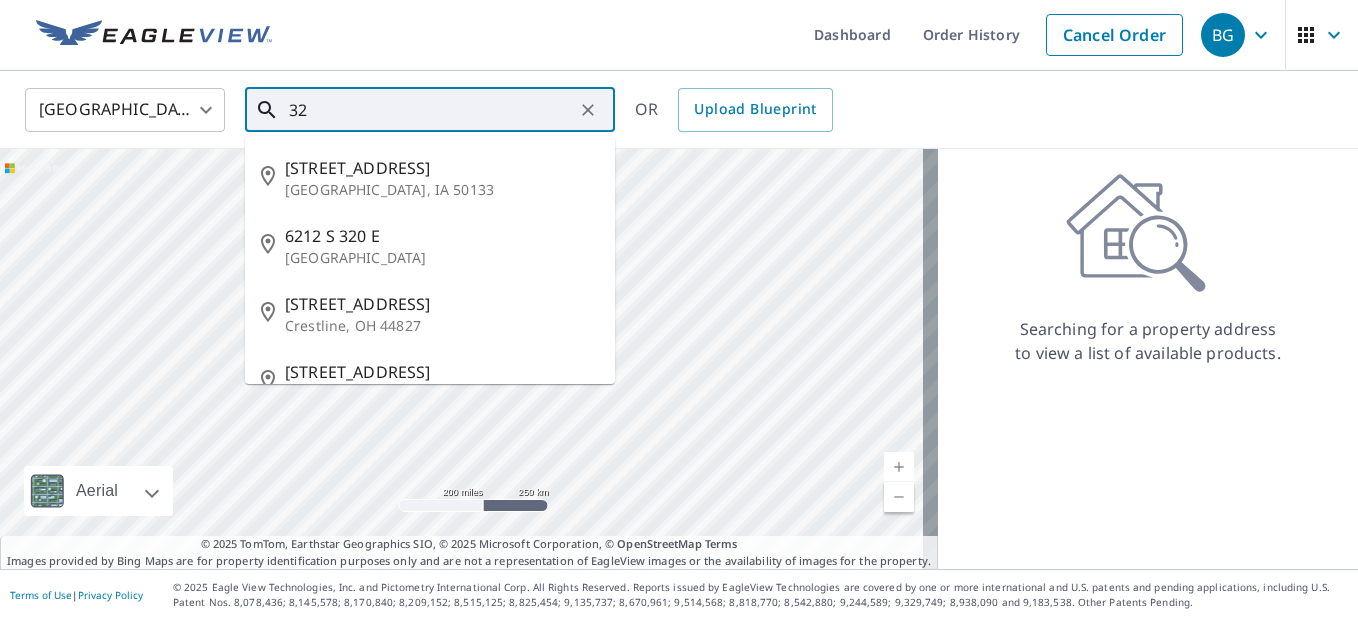 type on "3" 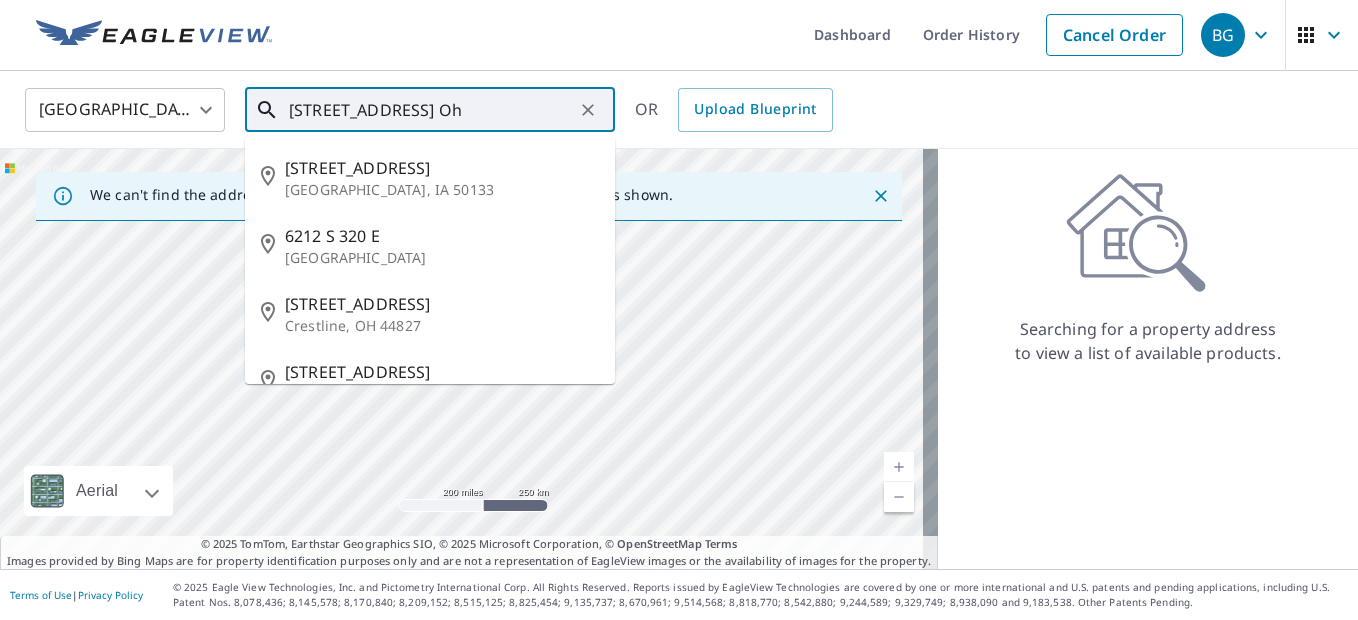 click on "320 South Walnut St Troy Oh" at bounding box center (431, 110) 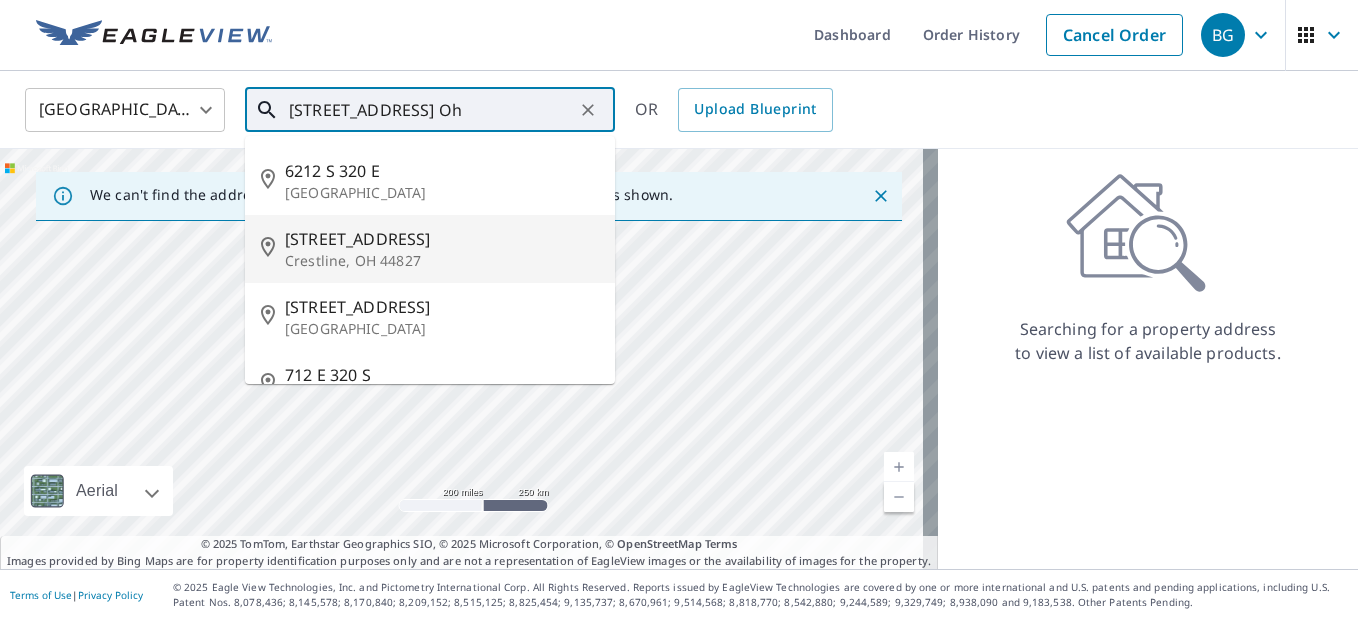 scroll, scrollTop: 0, scrollLeft: 0, axis: both 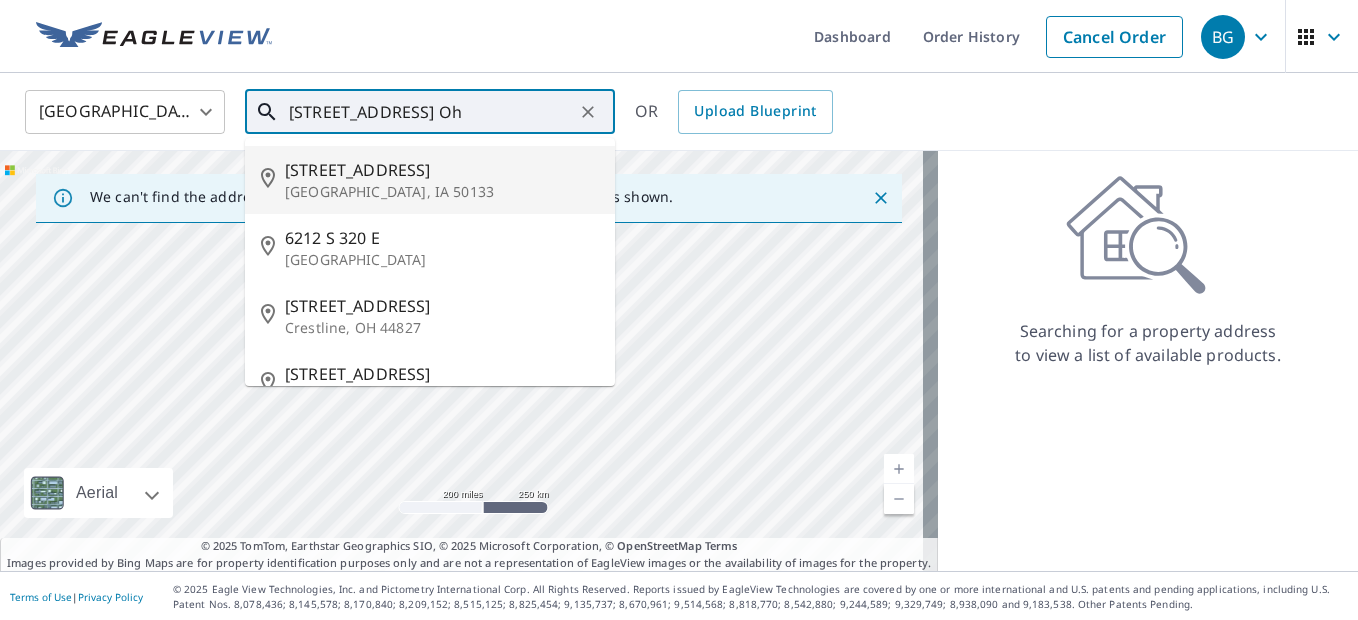 click on "320 South Walnut St Troy Oh" at bounding box center (431, 112) 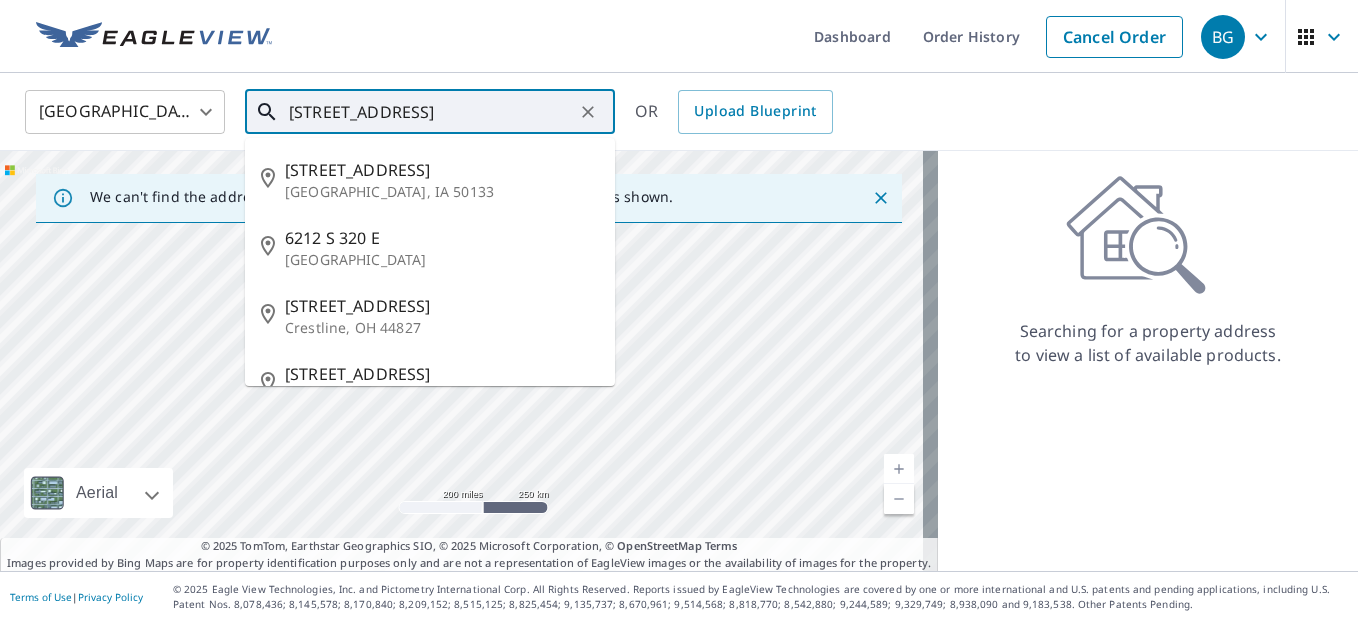 type on "[STREET_ADDRESS]" 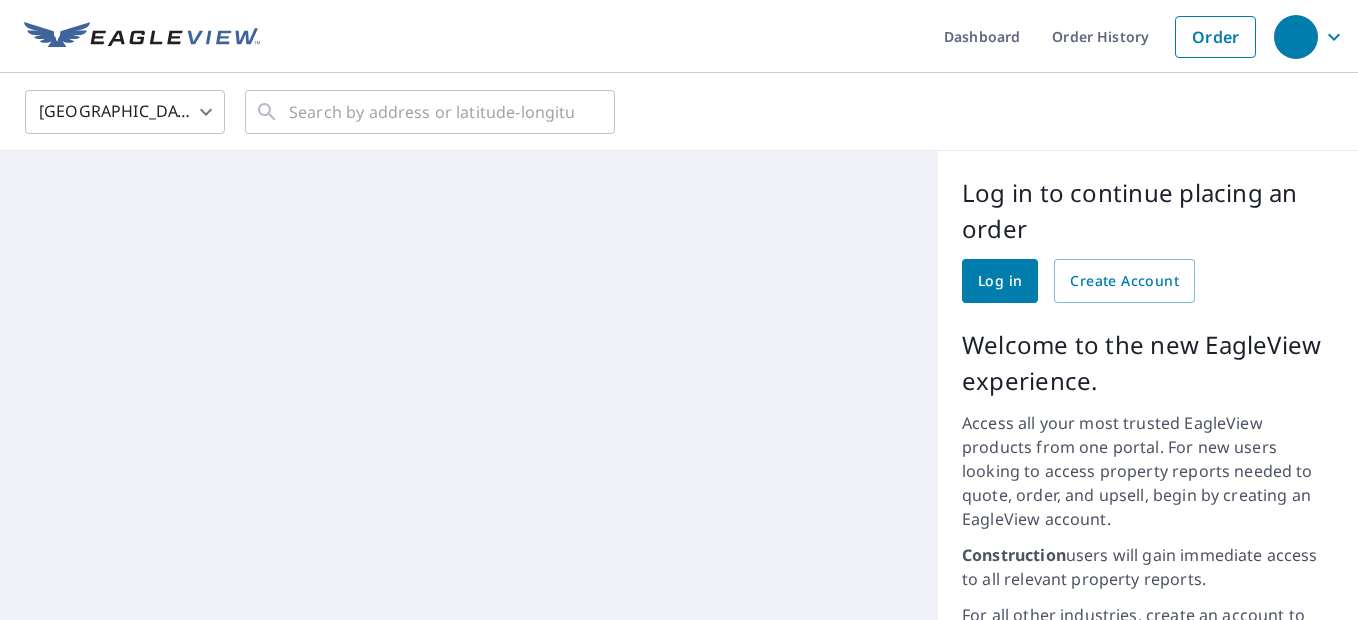scroll, scrollTop: 0, scrollLeft: 0, axis: both 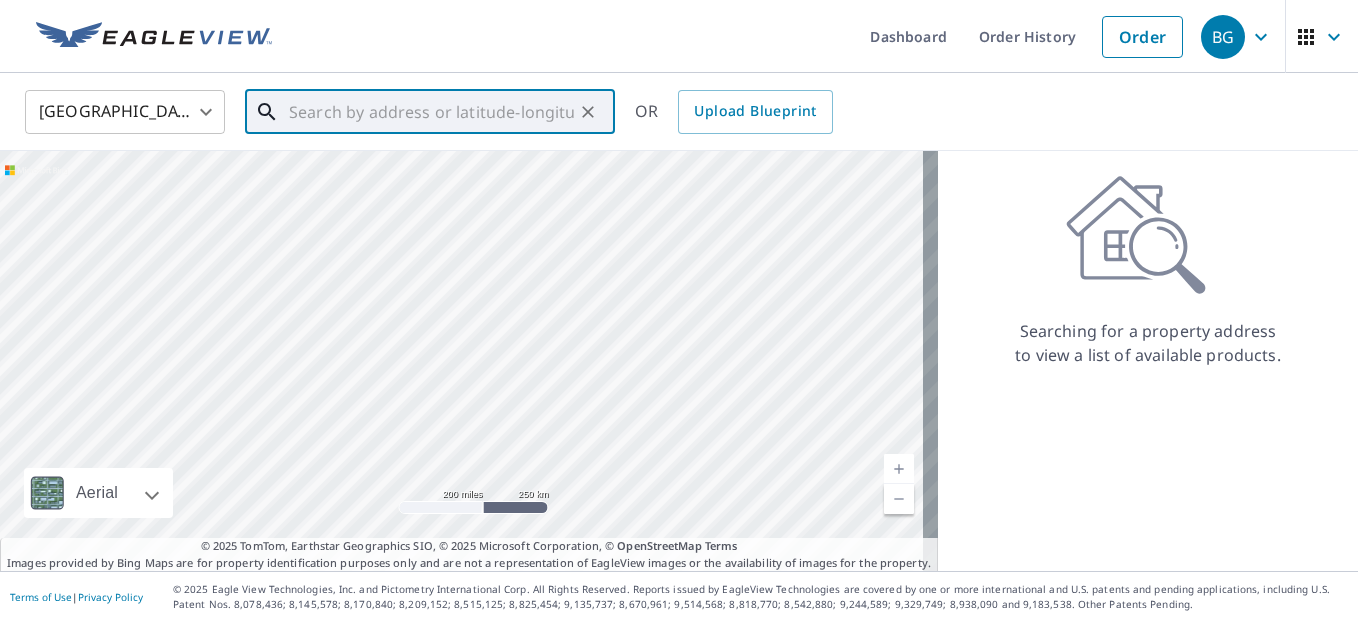 click at bounding box center [431, 112] 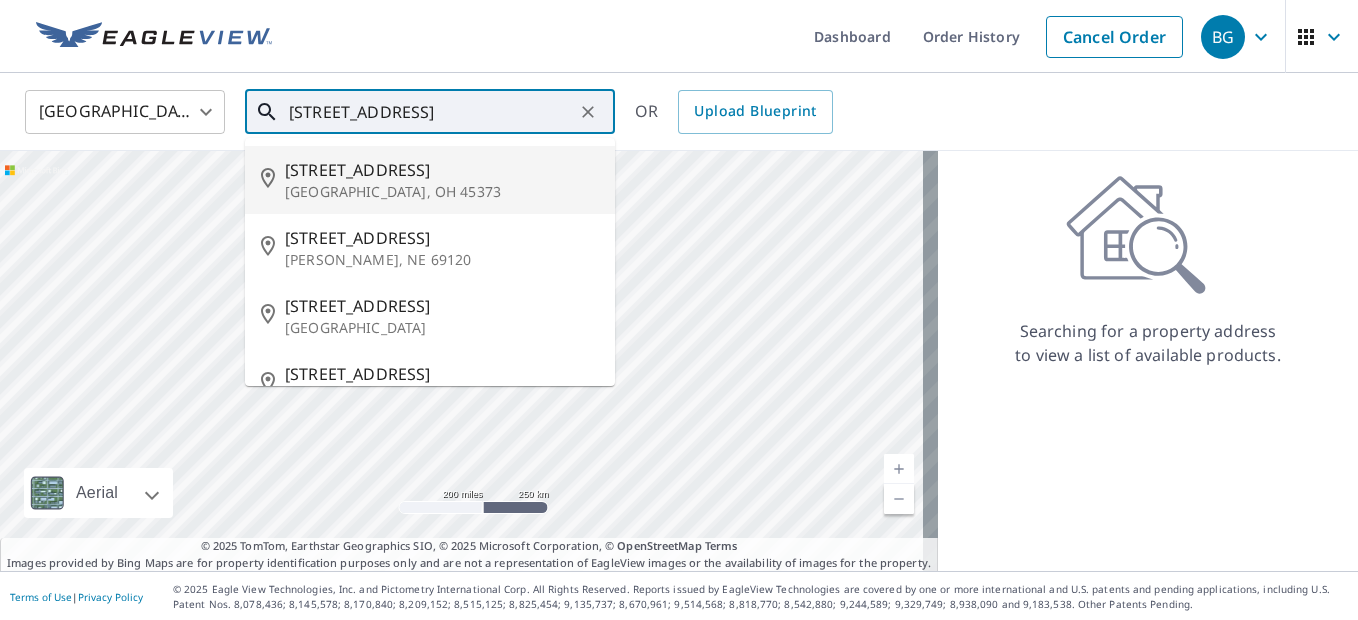 click on "[STREET_ADDRESS]" at bounding box center (442, 170) 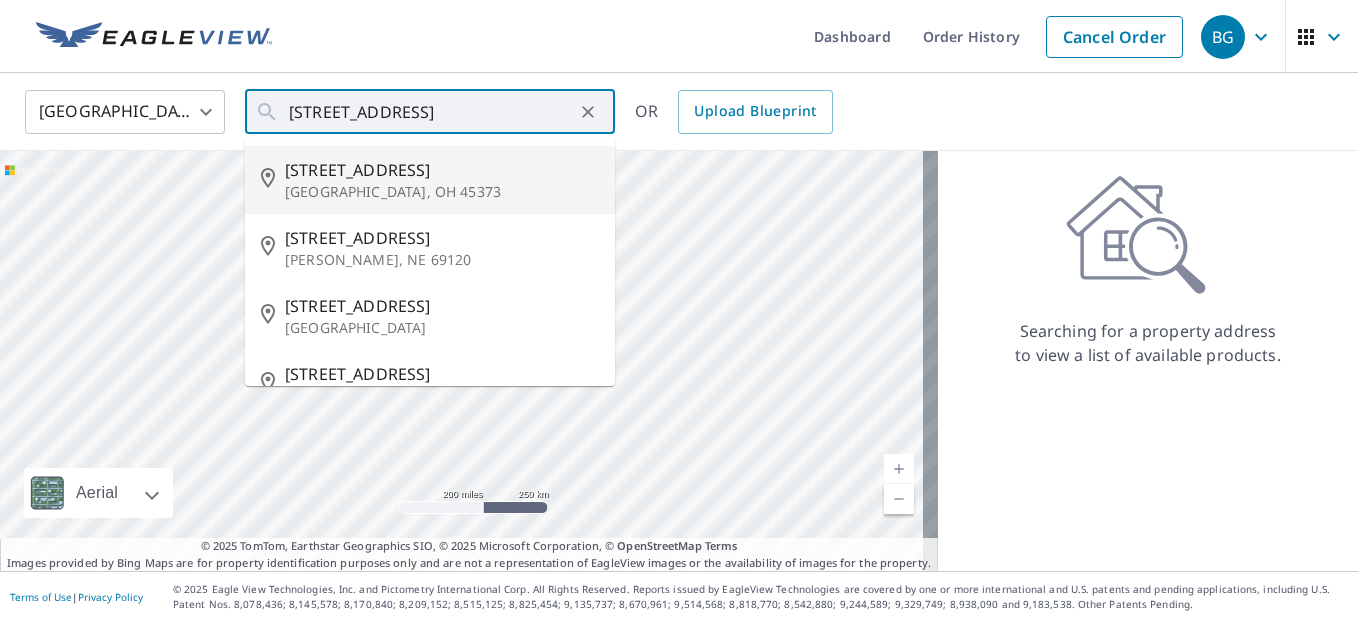 type on "[STREET_ADDRESS]" 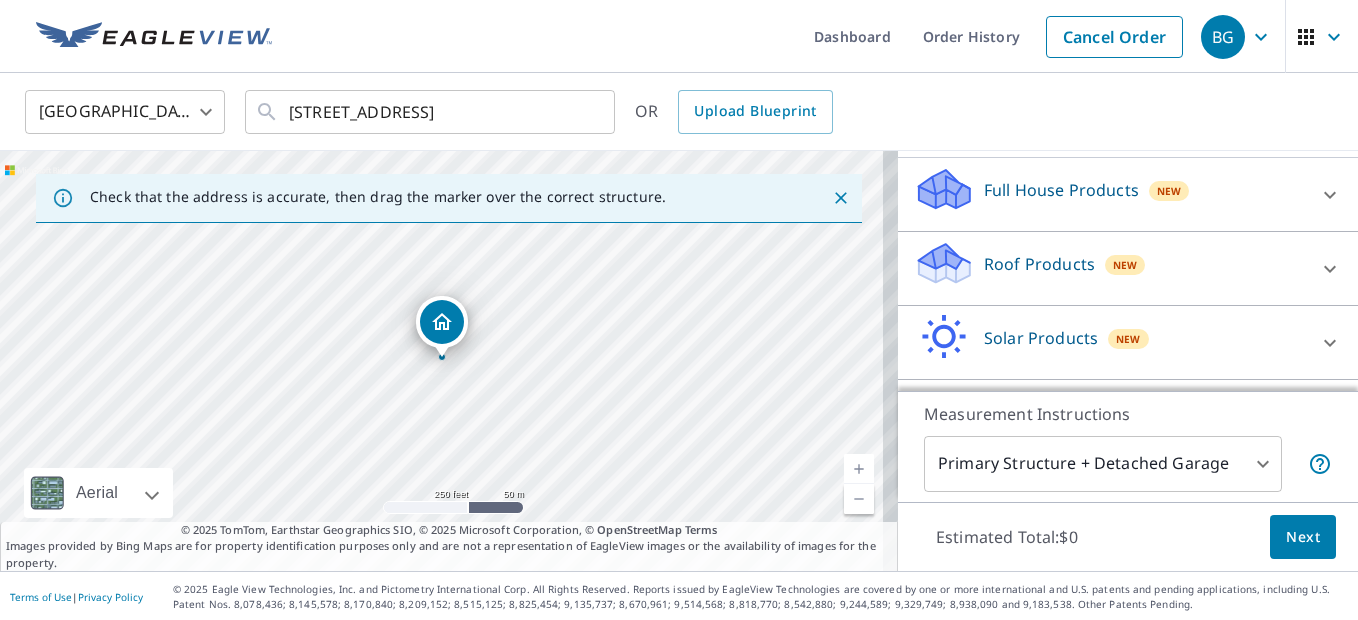 scroll, scrollTop: 263, scrollLeft: 0, axis: vertical 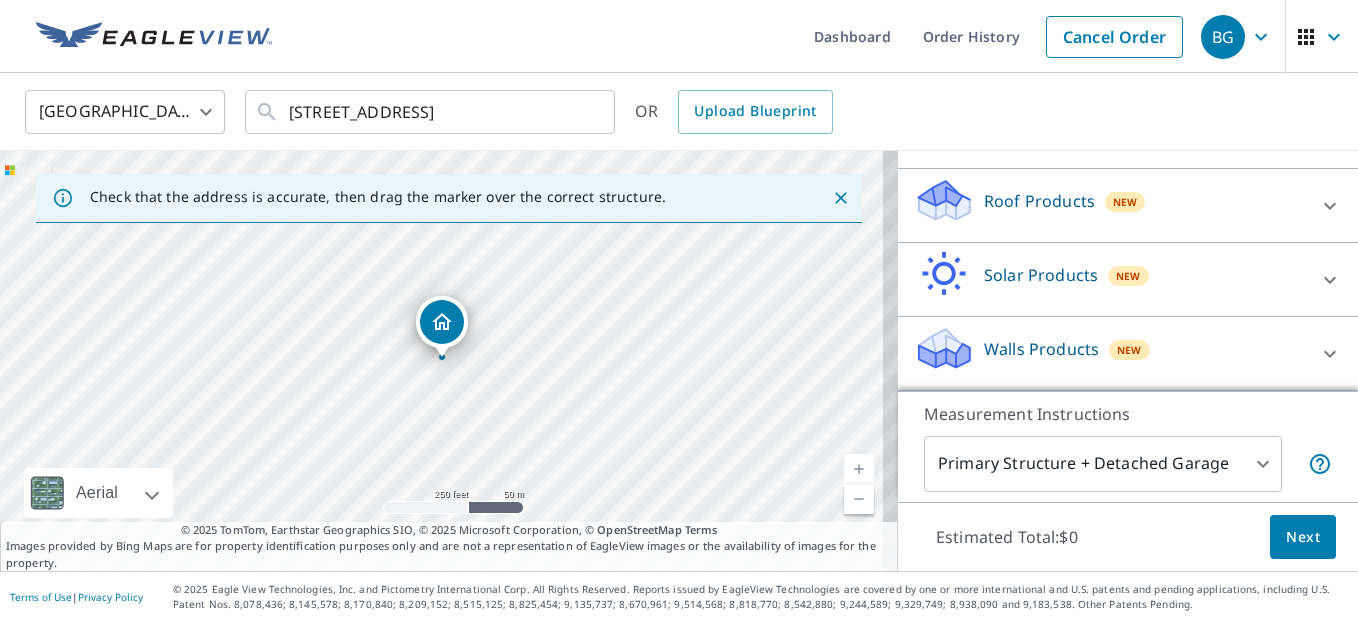 click on "Roof Products" at bounding box center (1039, 201) 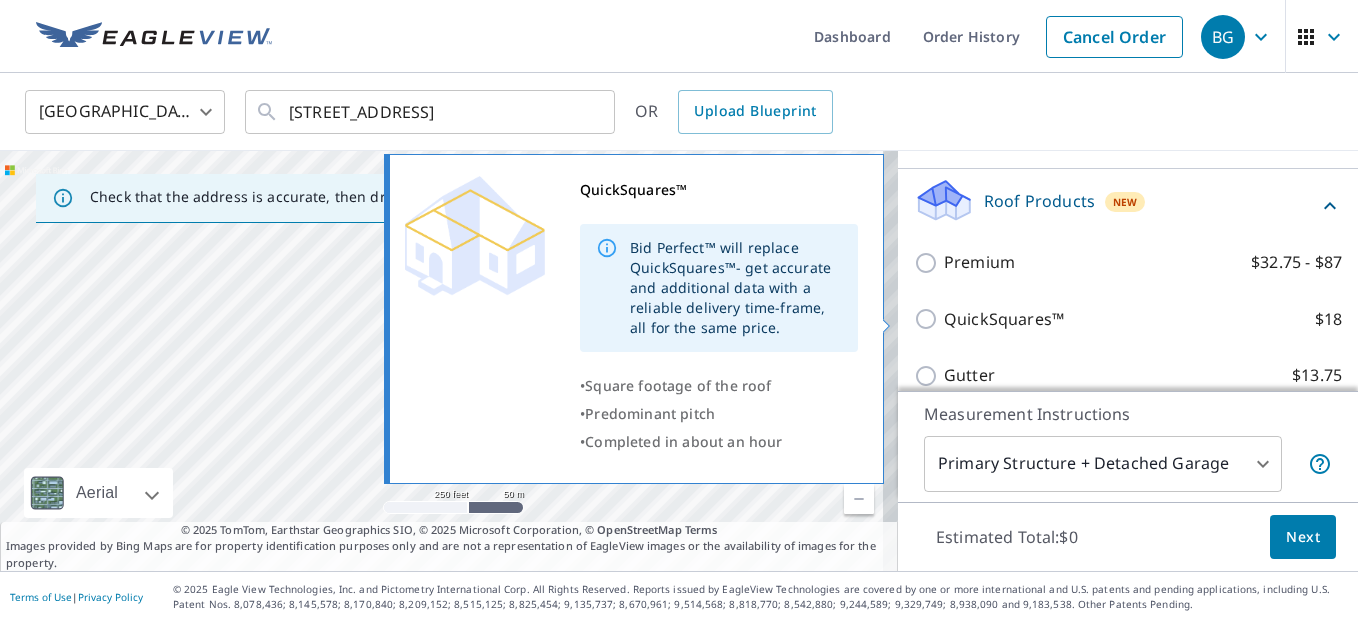 click on "QuickSquares™" at bounding box center [1004, 319] 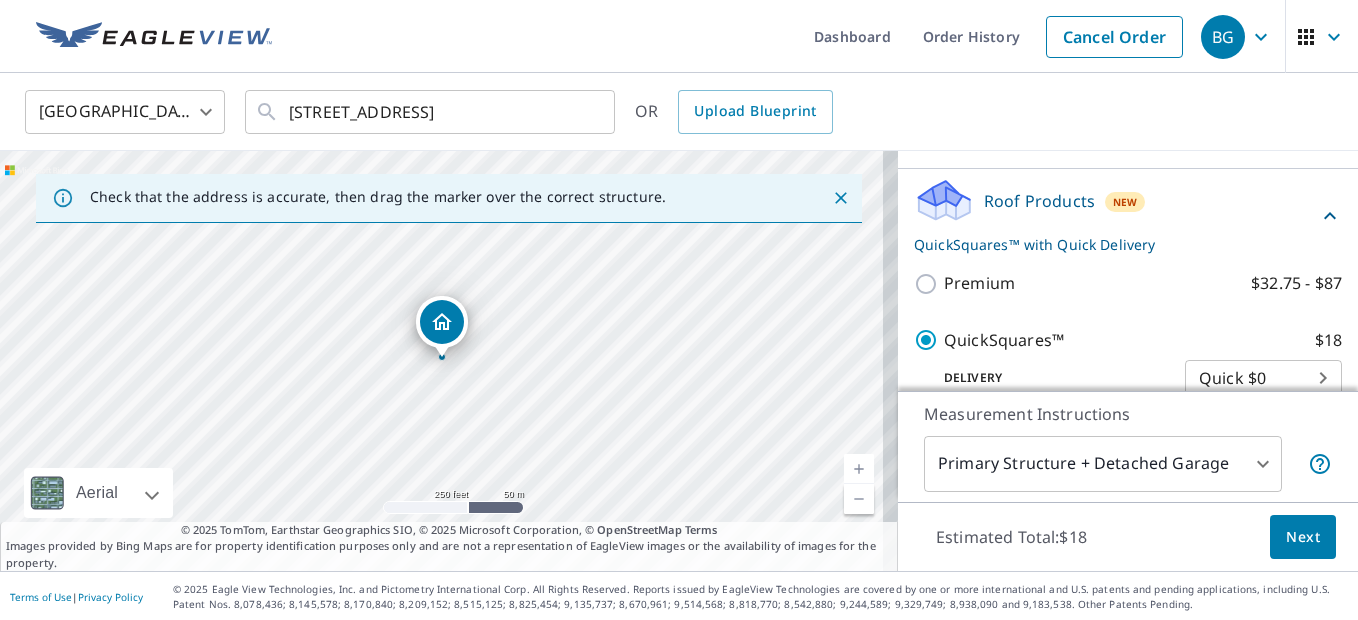 scroll, scrollTop: 2, scrollLeft: 0, axis: vertical 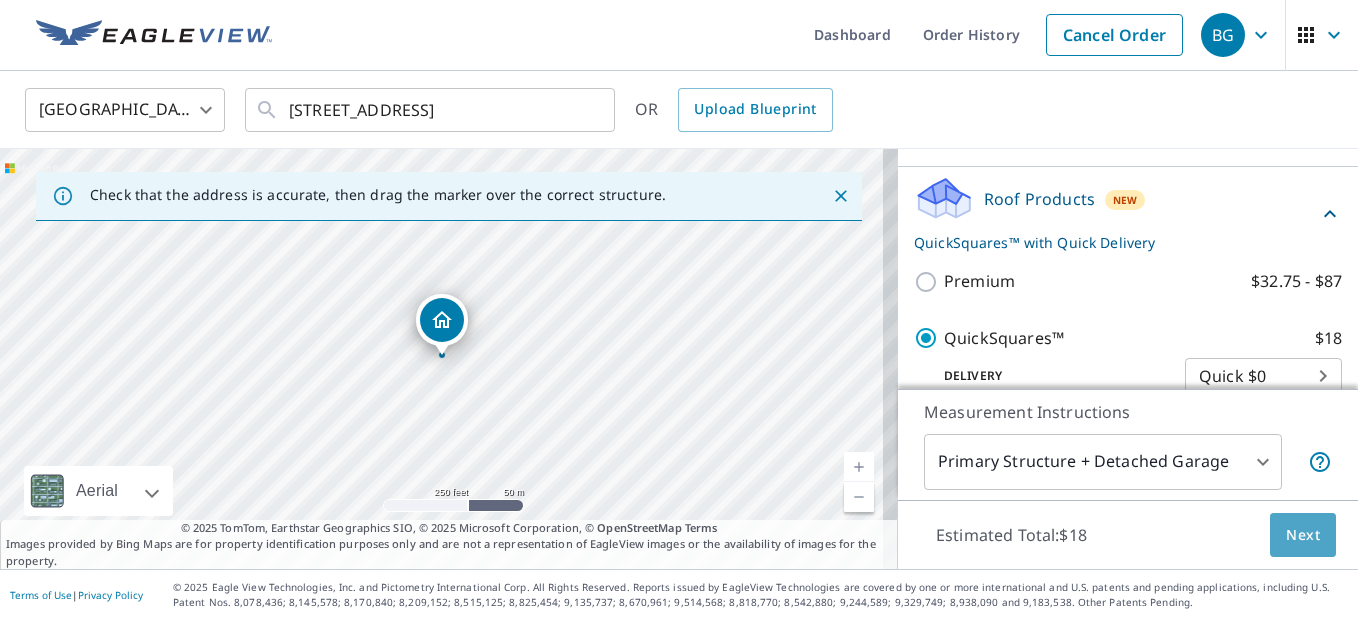 click on "Next" at bounding box center [1303, 535] 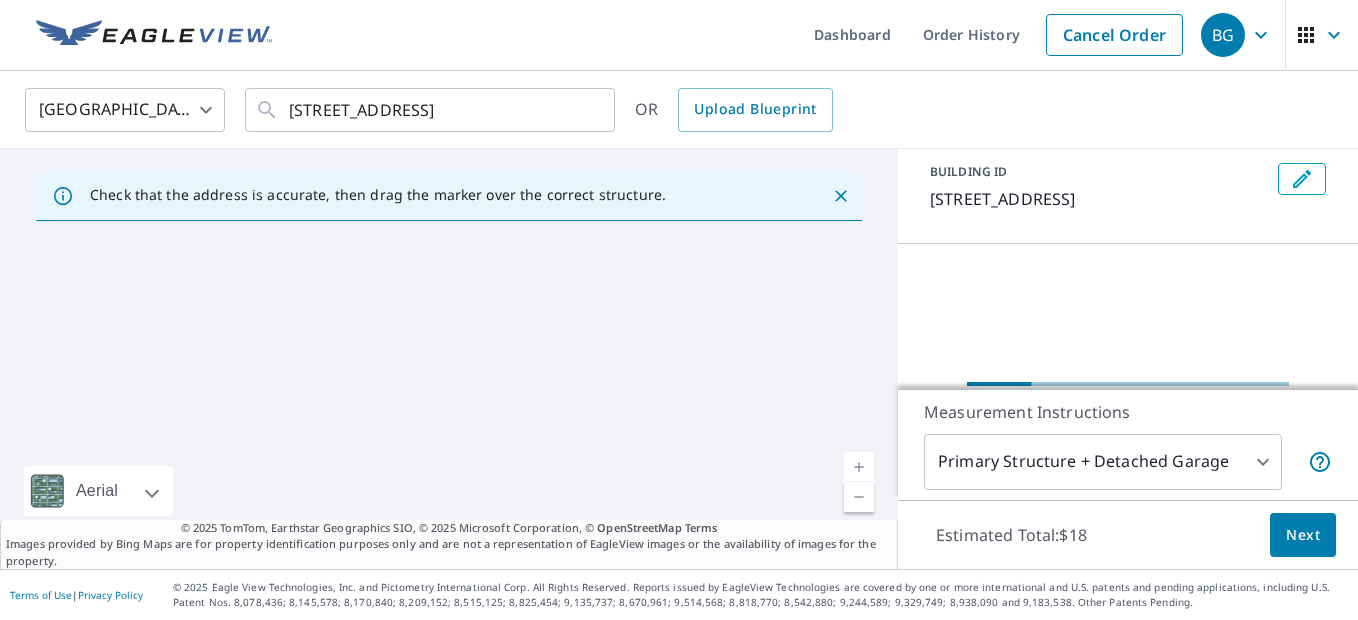 scroll, scrollTop: 200, scrollLeft: 0, axis: vertical 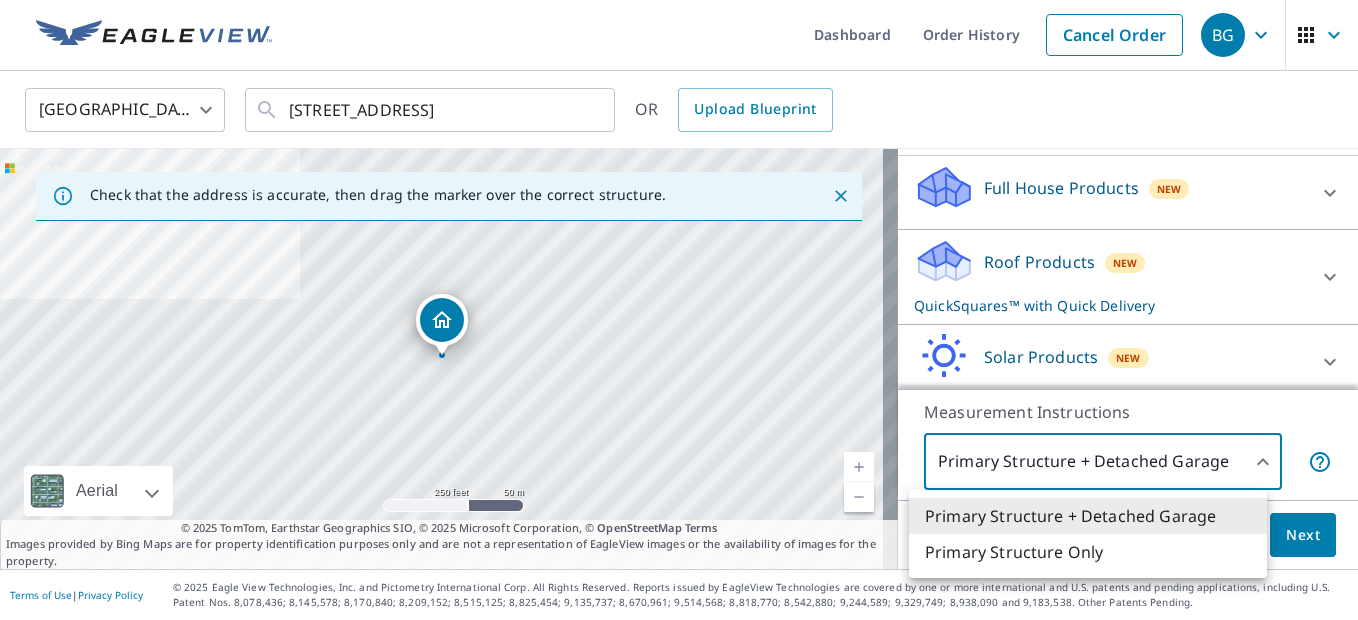 click on "BG BG
Dashboard Order History Cancel Order BG [GEOGRAPHIC_DATA] [GEOGRAPHIC_DATA] ​ [STREET_ADDRESS] ​ OR Upload Blueprint Check that the address is accurate, then drag the marker over the correct structure. [STREET_ADDRESS] Aerial Road A standard road map Aerial A detailed look from above Labels Labels 250 feet 50 m © 2025 TomTom, © Vexcel Imaging, © 2025 Microsoft Corporation,  © OpenStreetMap Terms © 2025 TomTom, Earthstar Geographics SIO, © 2025 Microsoft Corporation, ©   OpenStreetMap   Terms Images provided by Bing Maps are for property identification purposes only and are not a representation of EagleView images or the availability of images for the property. PROPERTY TYPE Residential Commercial Multi-Family This is a complex BUILDING ID [STREET_ADDRESS] Full House Products New Full House™ $105 Roof Products New QuickSquares™ with Quick Delivery Premium $32.75 - $87 QuickSquares™ $18 Delivery Quick $0 45 ​ Gutter $13.75 Bid Perfect™ $18 Solar Products" at bounding box center (679, 310) 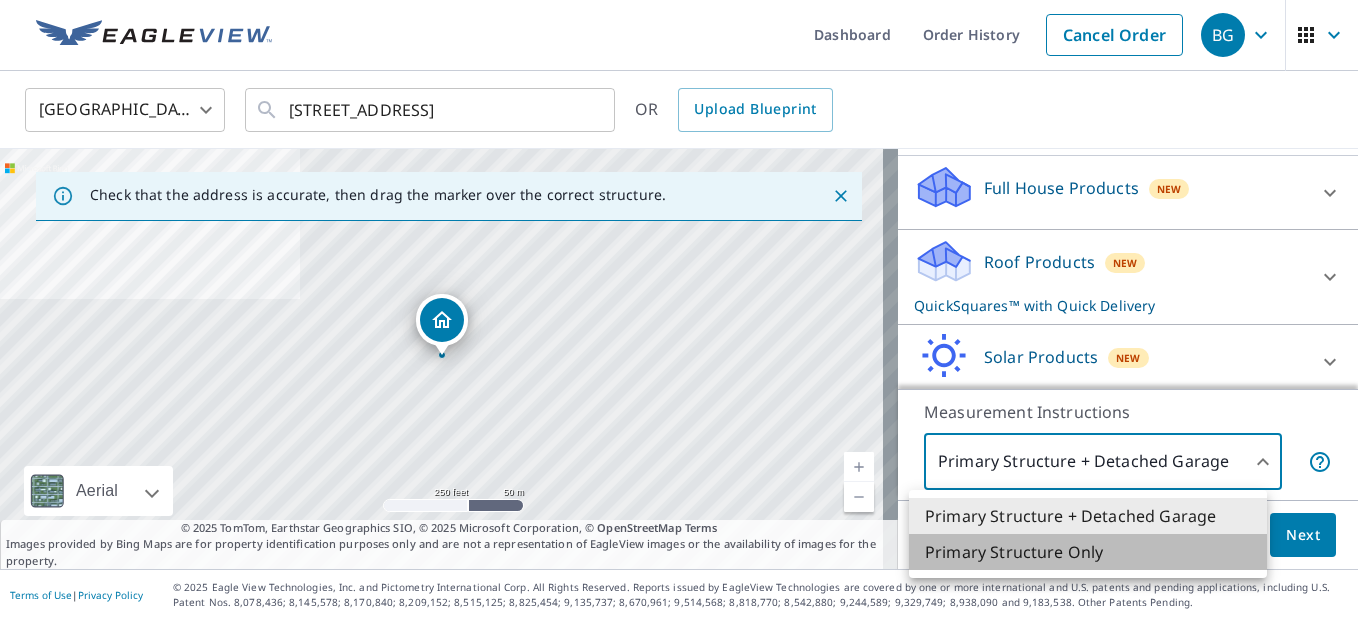 click on "Primary Structure Only" at bounding box center (1088, 552) 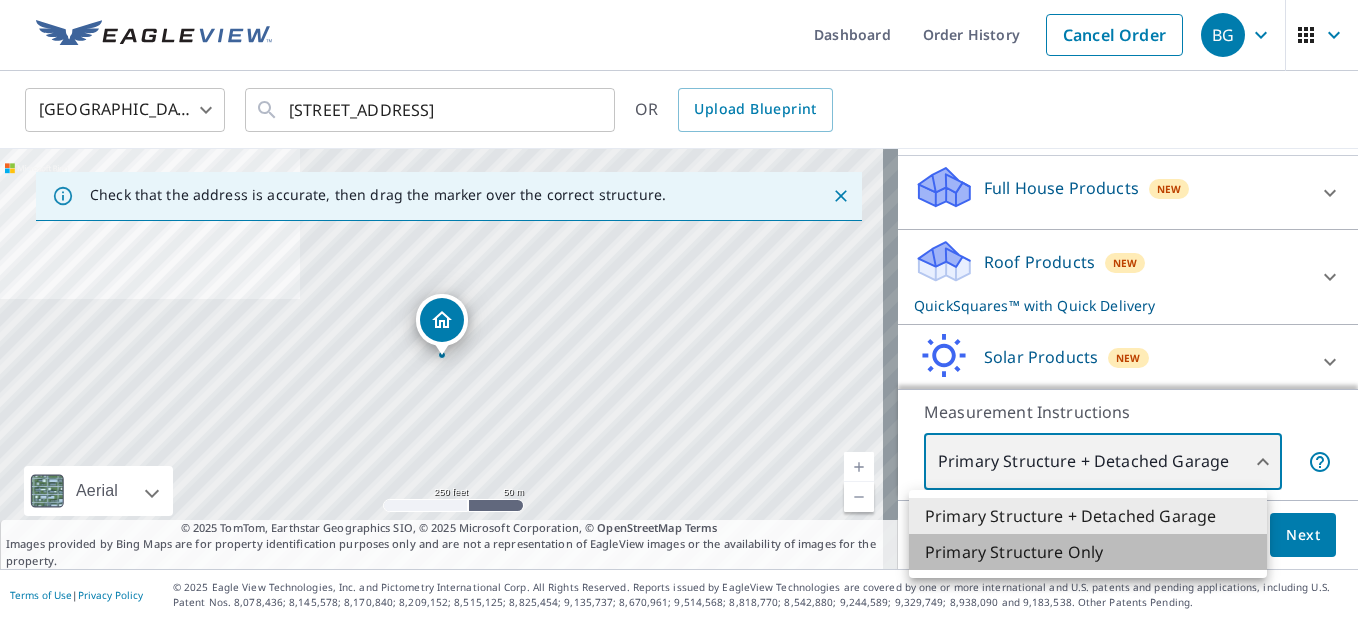 type on "2" 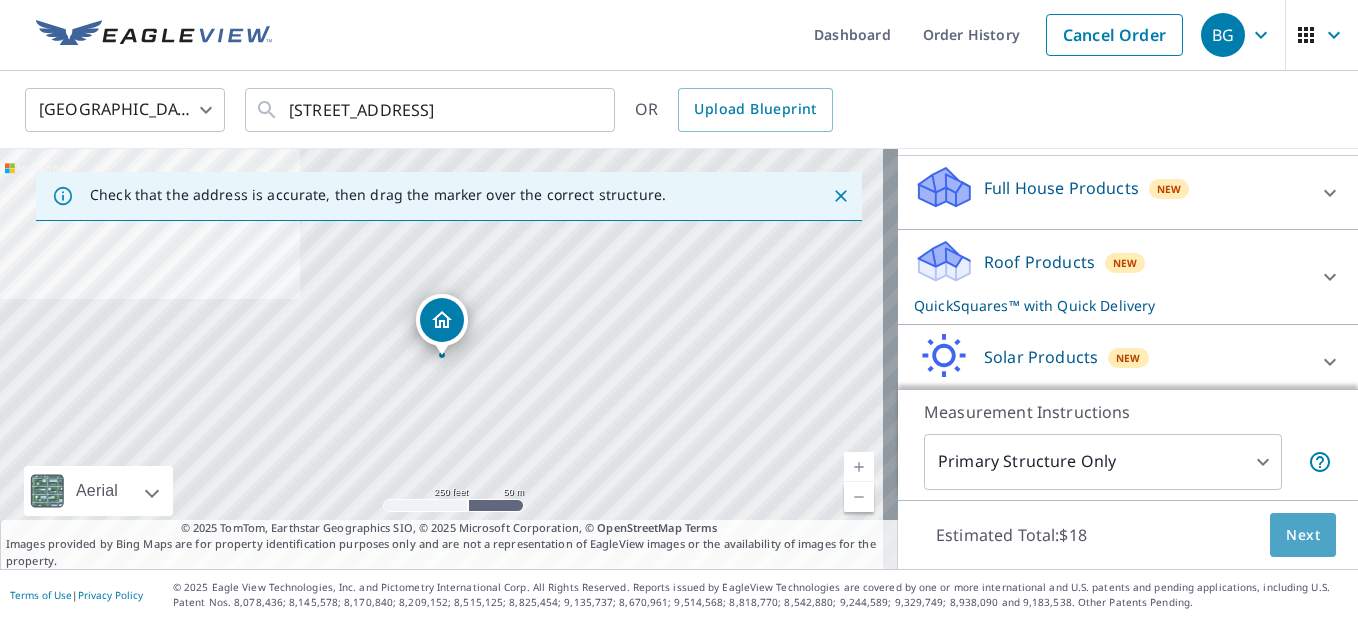 click on "Next" at bounding box center [1303, 535] 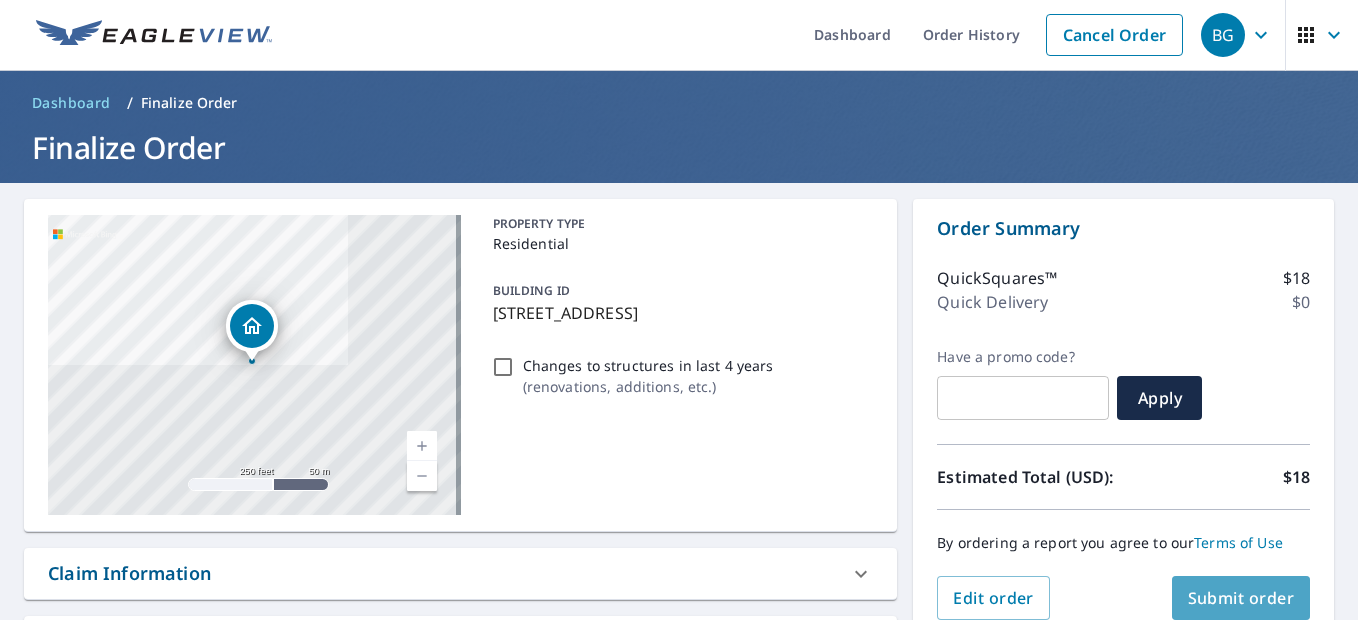 click on "Submit order" at bounding box center [1241, 598] 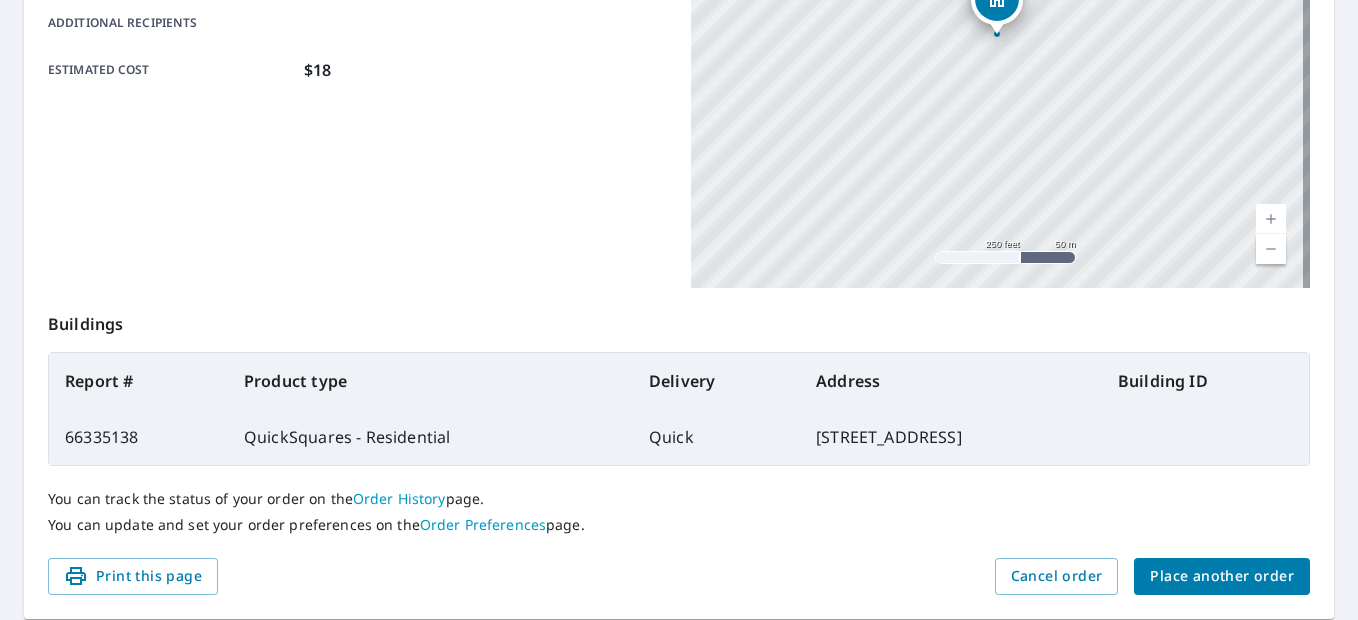 scroll, scrollTop: 502, scrollLeft: 0, axis: vertical 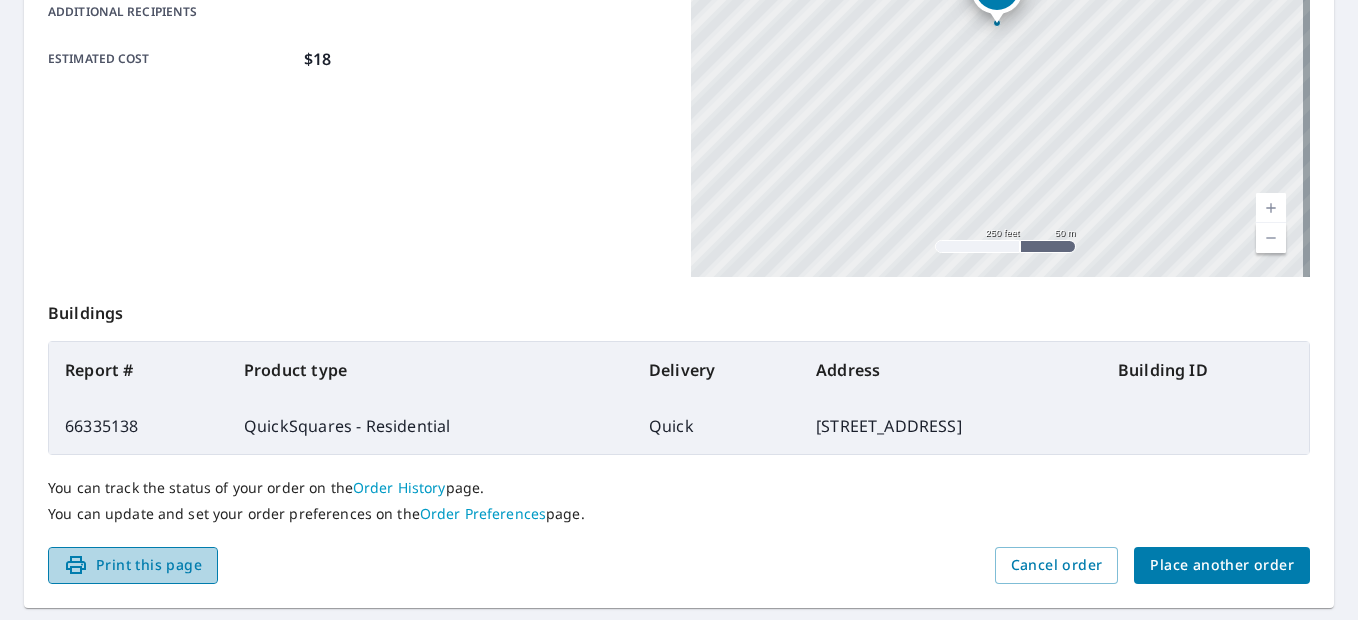 click on "Print this page" at bounding box center [133, 565] 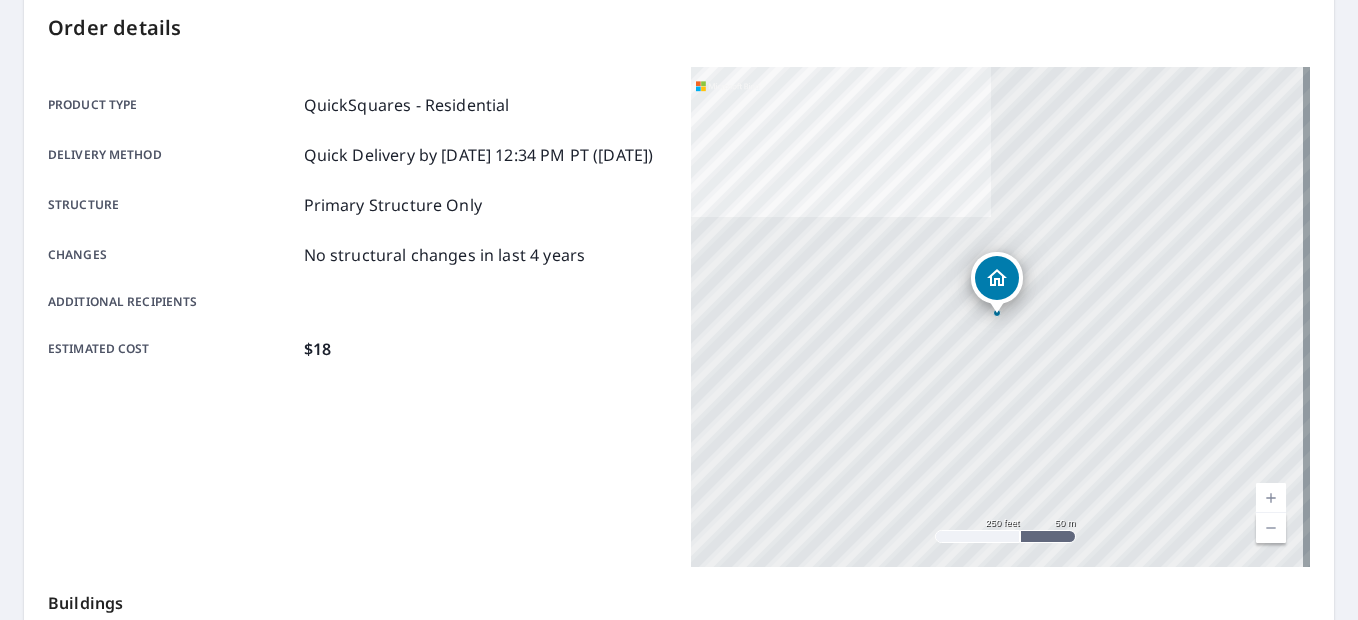 scroll, scrollTop: 500, scrollLeft: 0, axis: vertical 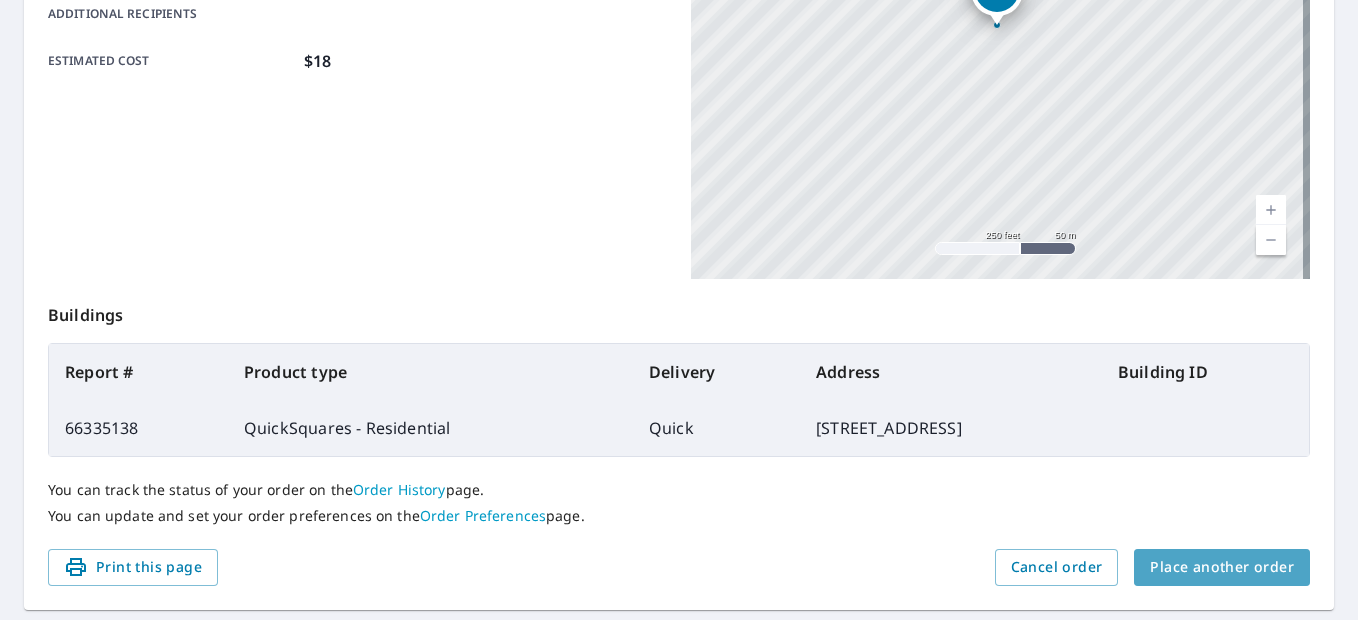 click on "Place another order" at bounding box center [1222, 567] 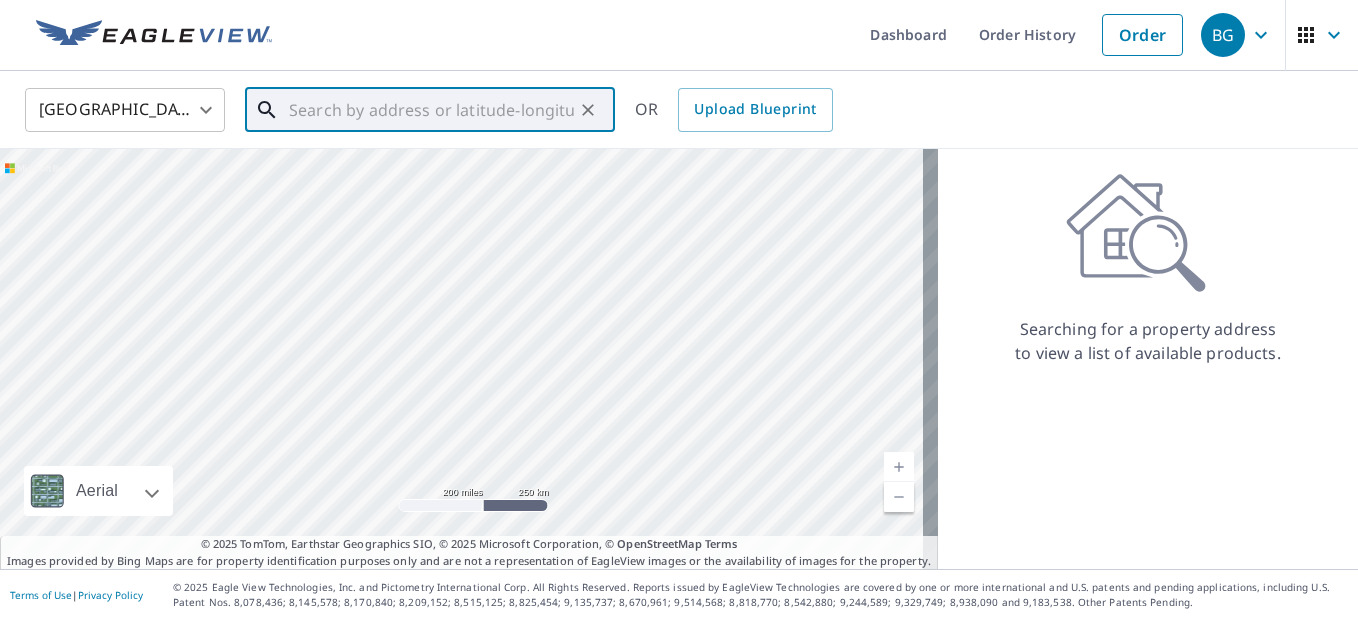 click at bounding box center (431, 110) 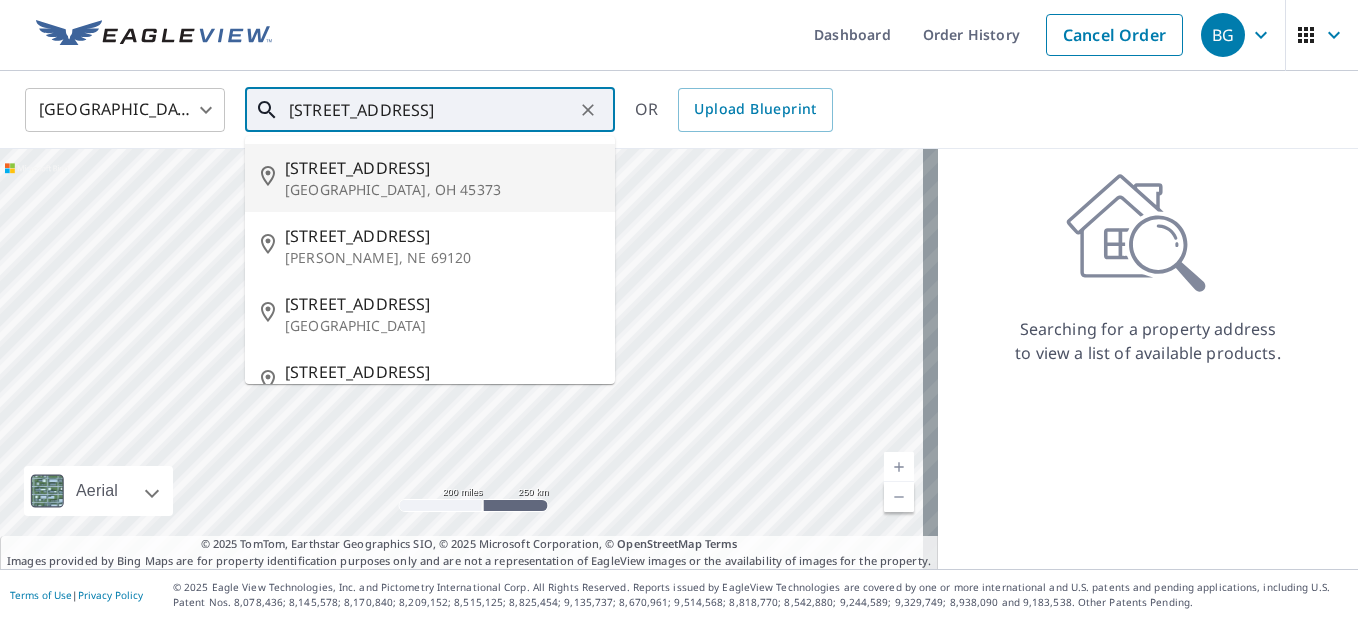 click on "[STREET_ADDRESS]" at bounding box center (442, 168) 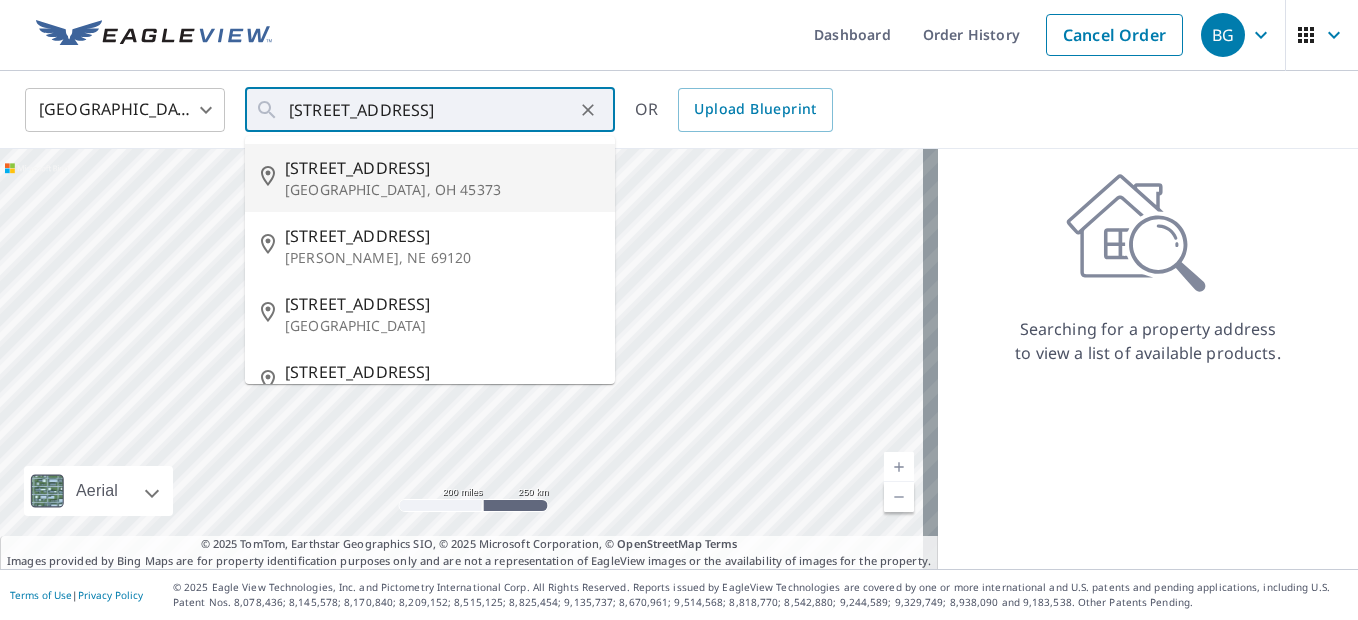 type on "[STREET_ADDRESS]" 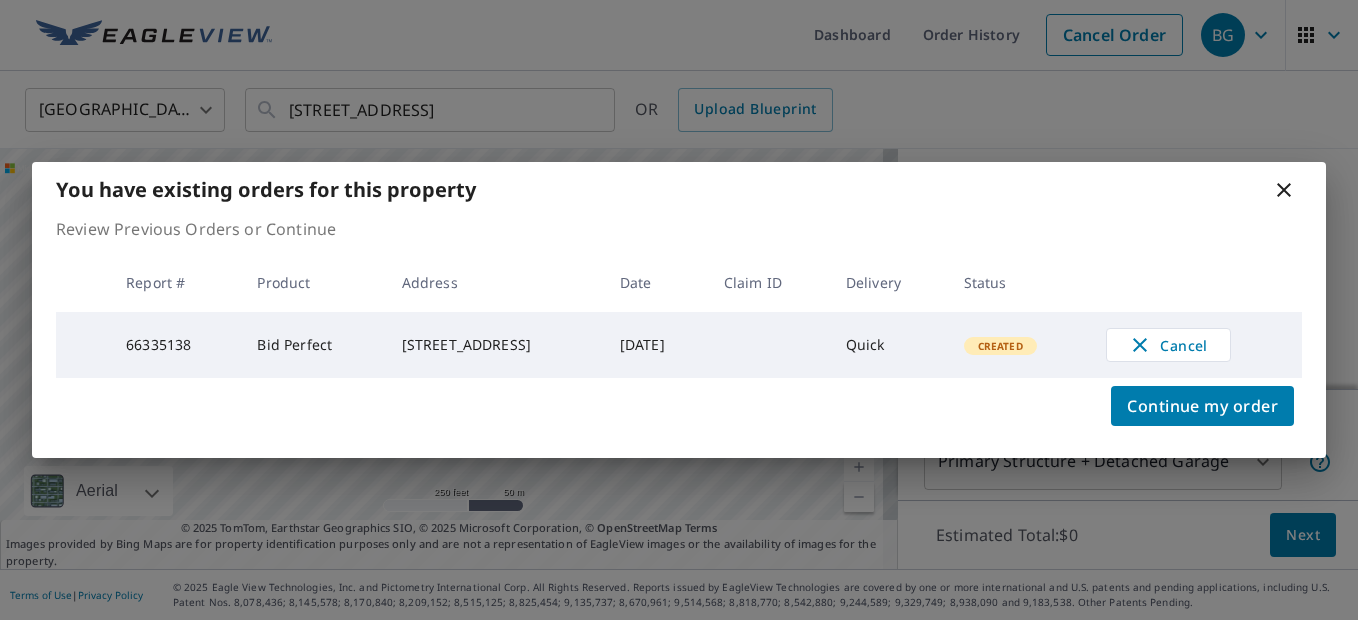 scroll, scrollTop: 263, scrollLeft: 0, axis: vertical 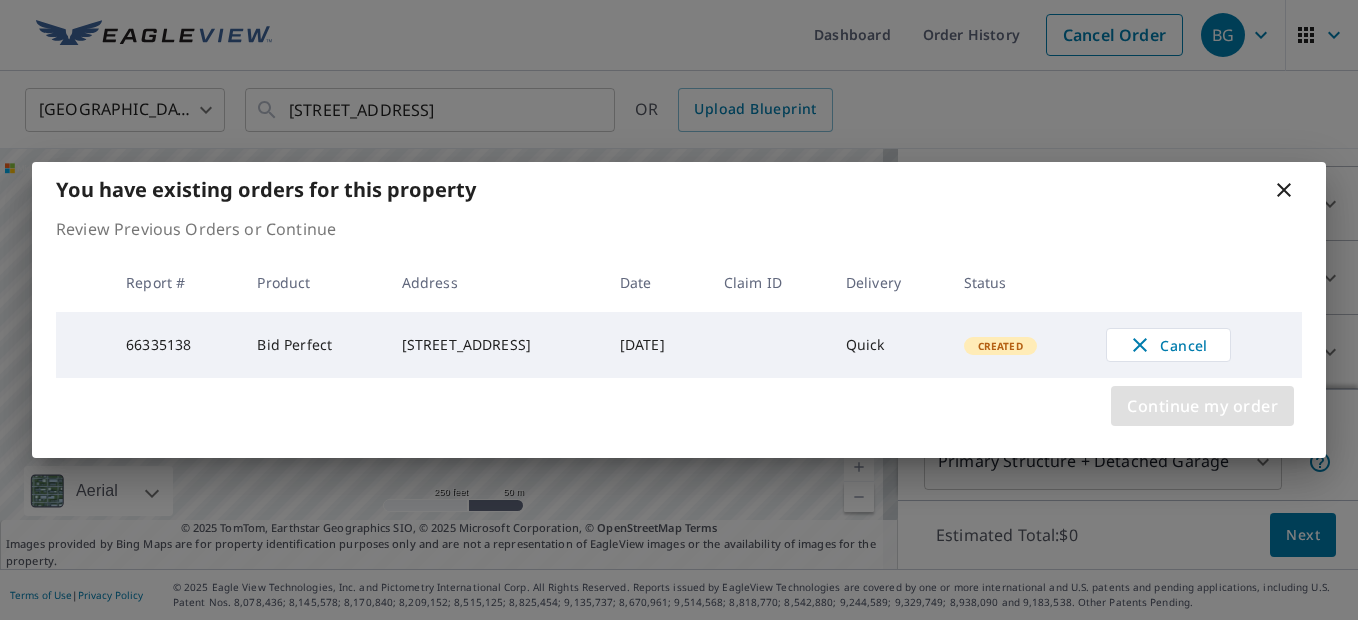 click on "Continue my order" at bounding box center [1202, 406] 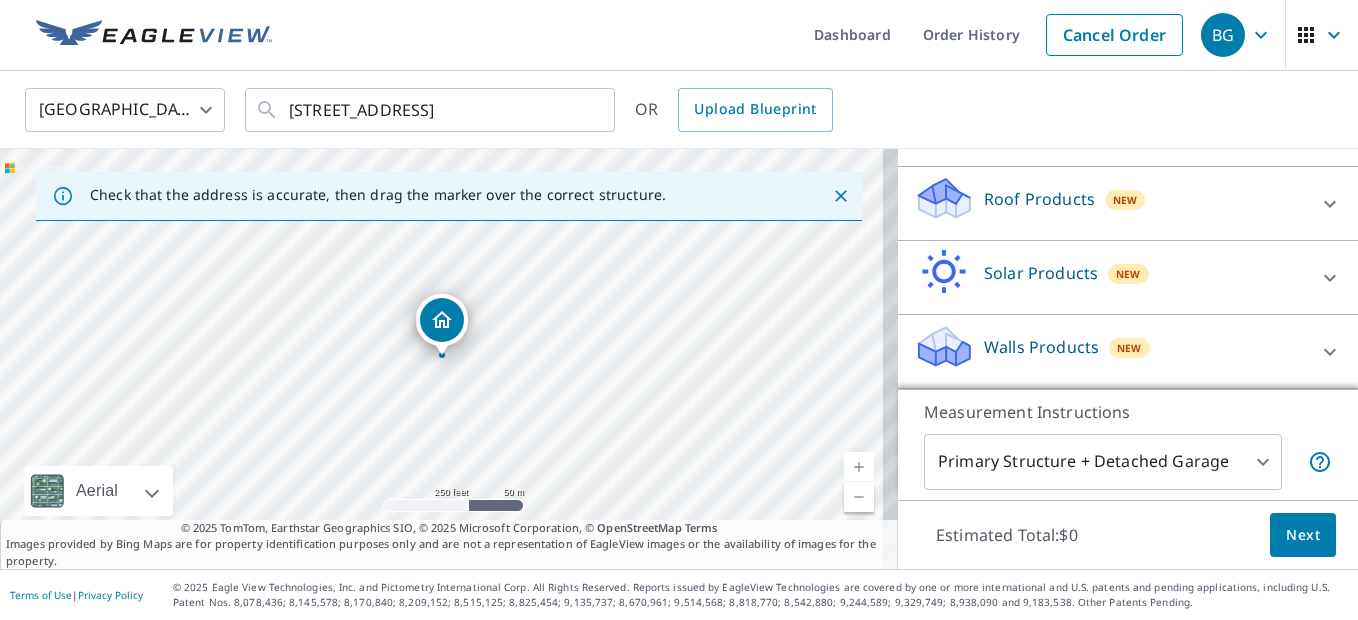 click on "Walls Products" at bounding box center (1041, 347) 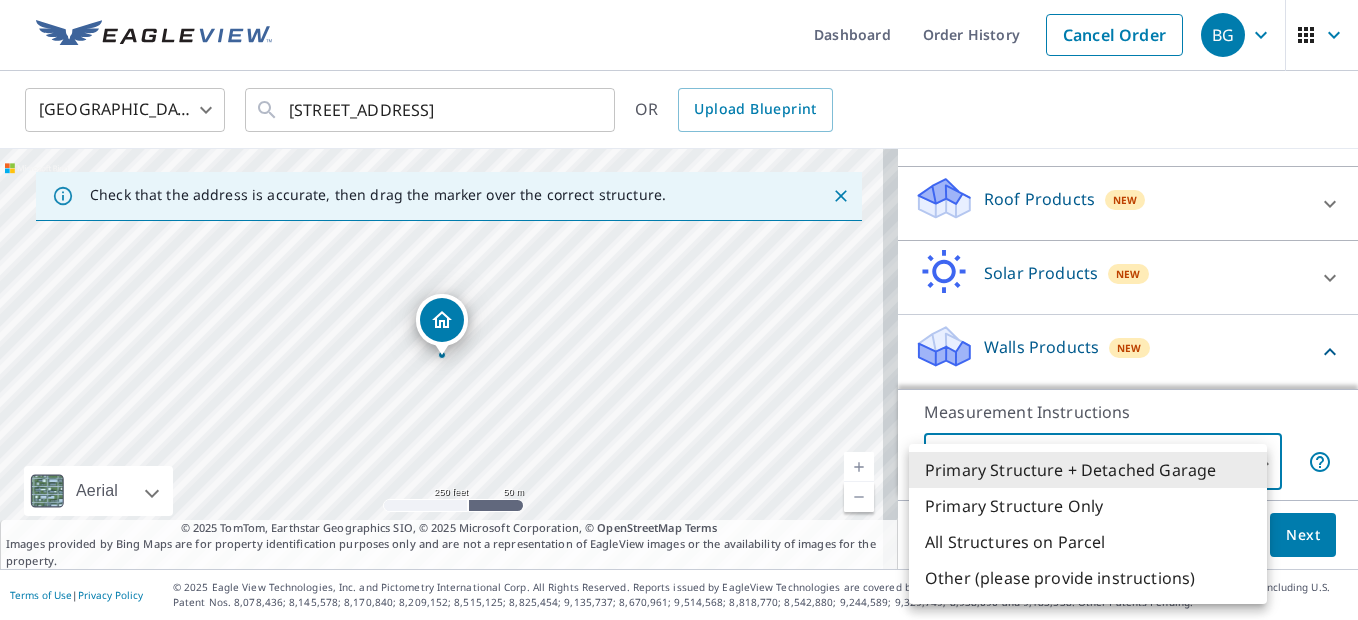 click on "BG BG
Dashboard Order History Cancel Order BG [GEOGRAPHIC_DATA] [GEOGRAPHIC_DATA] ​ [STREET_ADDRESS] ​ OR Upload Blueprint Check that the address is accurate, then drag the marker over the correct structure. [STREET_ADDRESS] Aerial Road A standard road map Aerial A detailed look from above Labels Labels 250 feet 50 m © 2025 TomTom, © Vexcel Imaging, © 2025 Microsoft Corporation,  © OpenStreetMap Terms © 2025 TomTom, Earthstar Geographics SIO, © 2025 Microsoft Corporation, ©   OpenStreetMap   Terms Images provided by Bing Maps are for property identification purposes only and are not a representation of EagleView images or the availability of images for the property. PROPERTY TYPE Residential Commercial Multi-Family This is a complex BUILDING ID [STREET_ADDRESS] Full House Products New Full House™ $105 Roof Products New Premium $32.75 - $87 QuickSquares™ $18 Gutter $13.75 Bid Perfect™ $18 Solar Products New Inform Essentials+ $63.25 Inform Advanced $79 $30 $105.5" at bounding box center [679, 310] 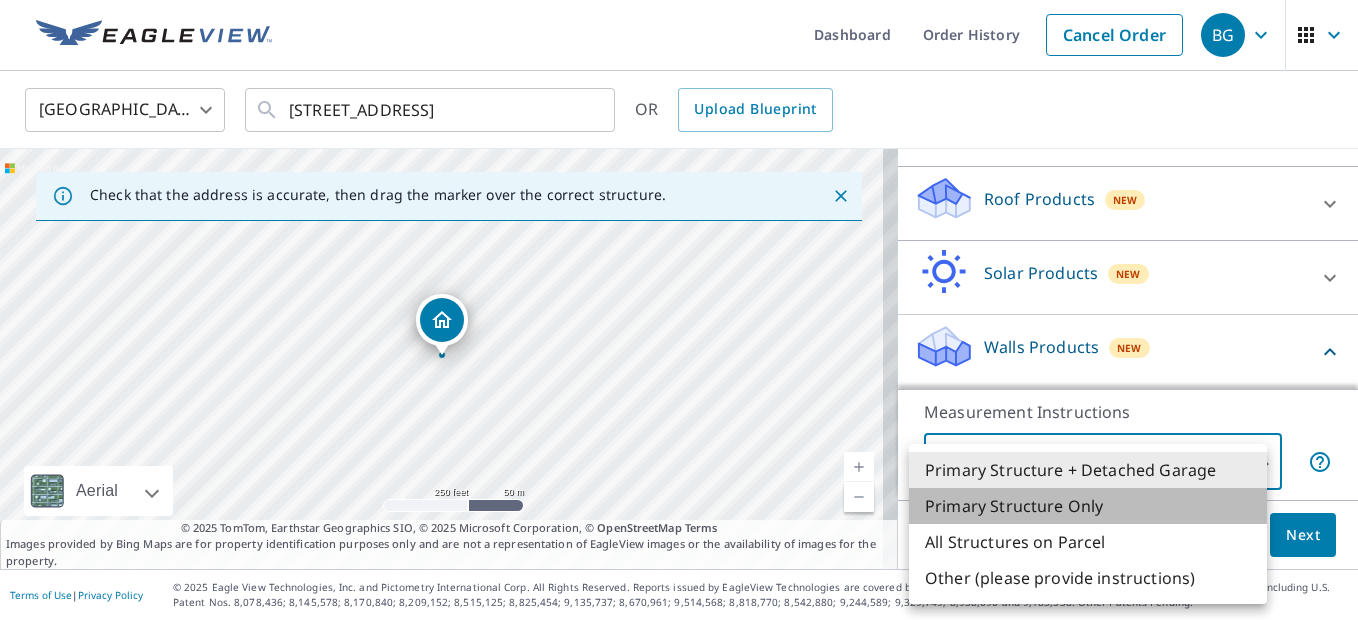 click on "Primary Structure Only" at bounding box center [1088, 506] 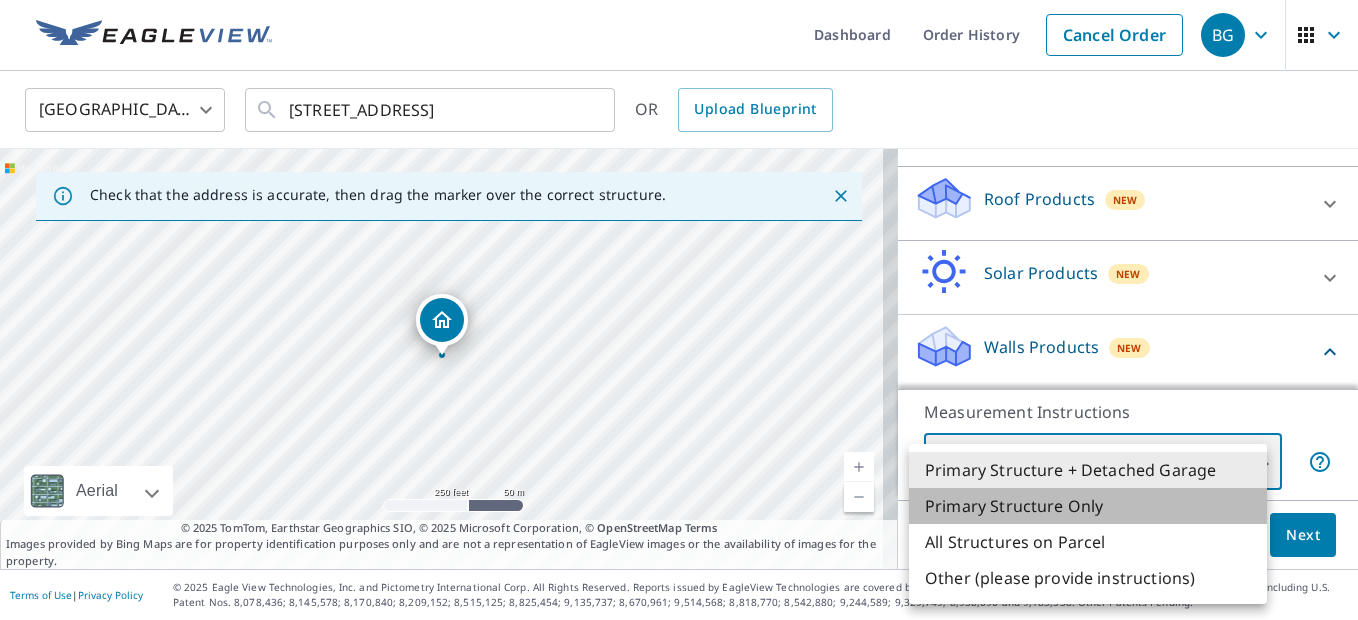 type on "2" 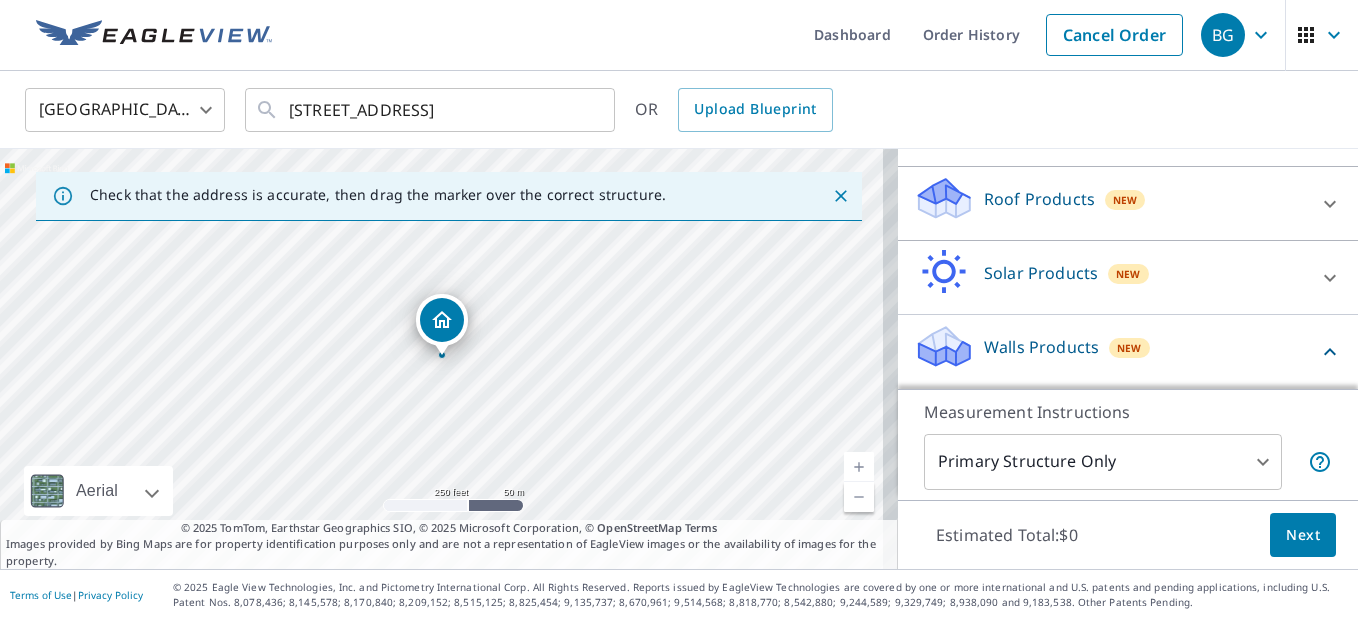 click on "Walls Products" at bounding box center (1041, 347) 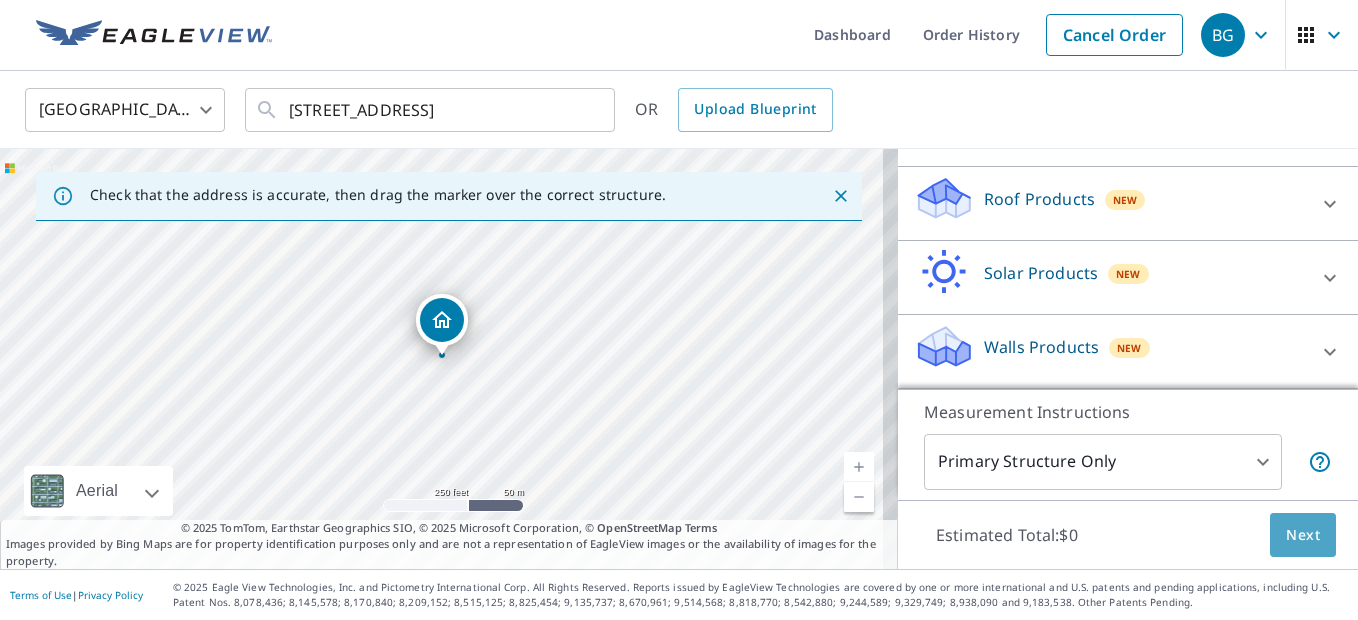 click on "Next" at bounding box center [1303, 535] 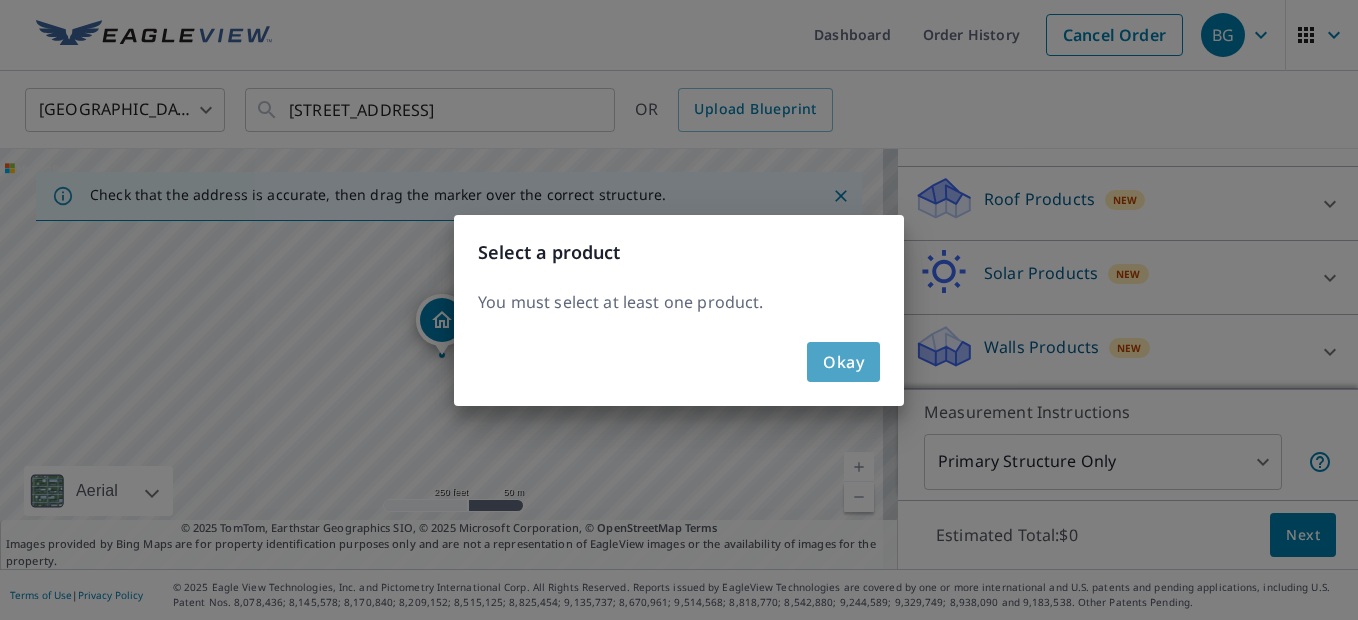 click on "Okay" at bounding box center (843, 362) 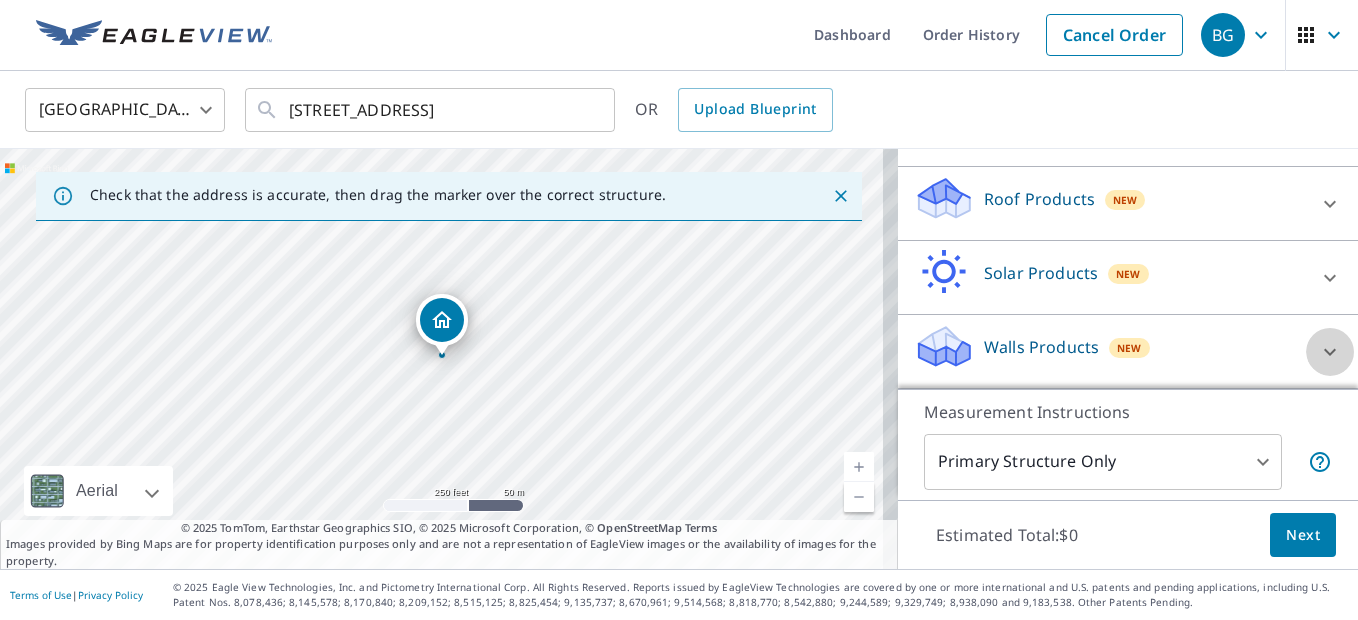 click 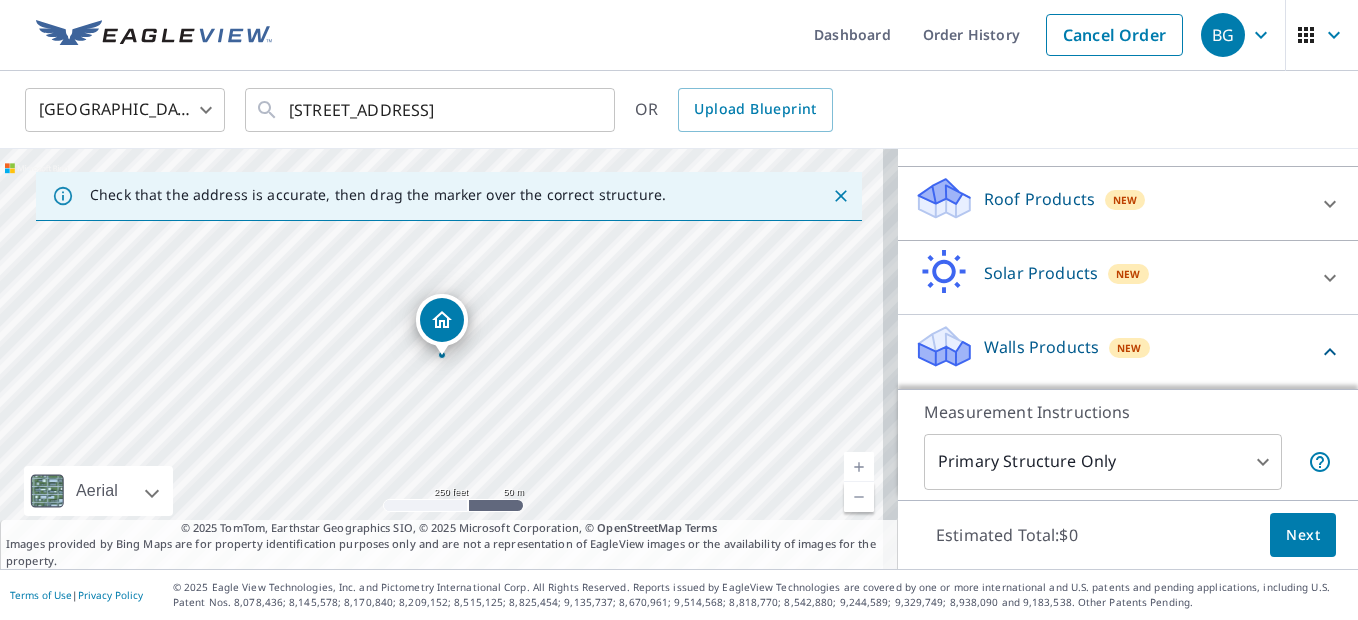 scroll, scrollTop: 376, scrollLeft: 0, axis: vertical 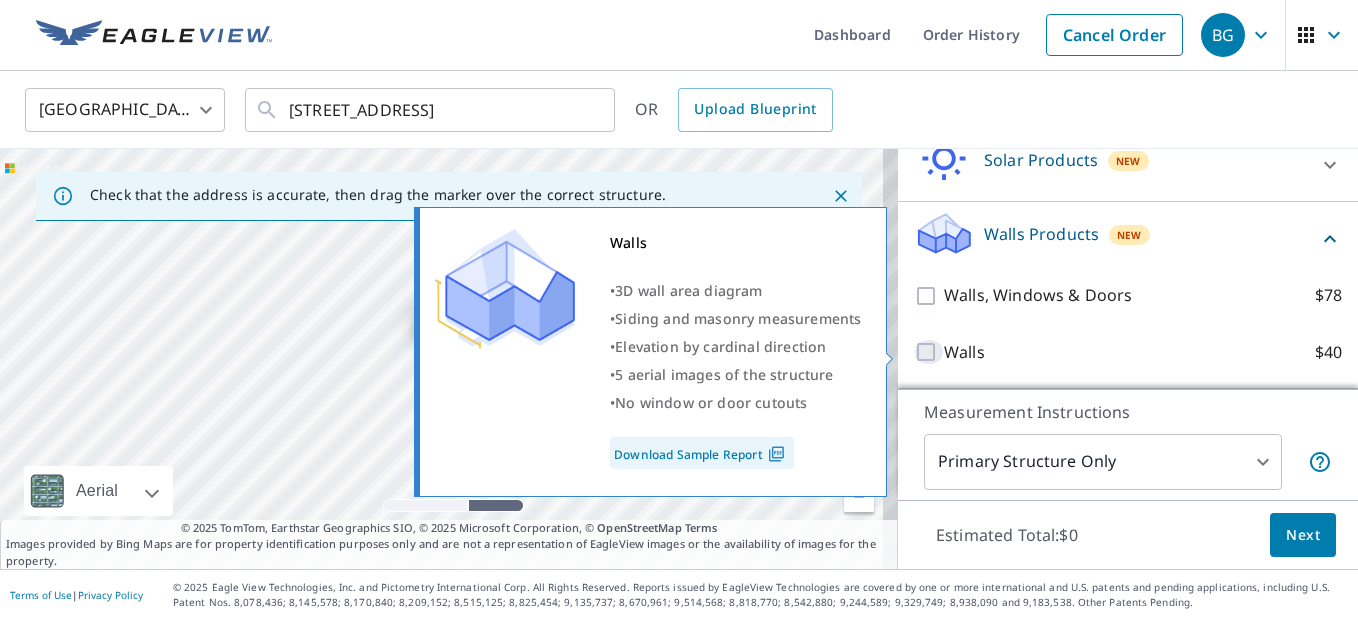 click on "Walls $40" at bounding box center (929, 352) 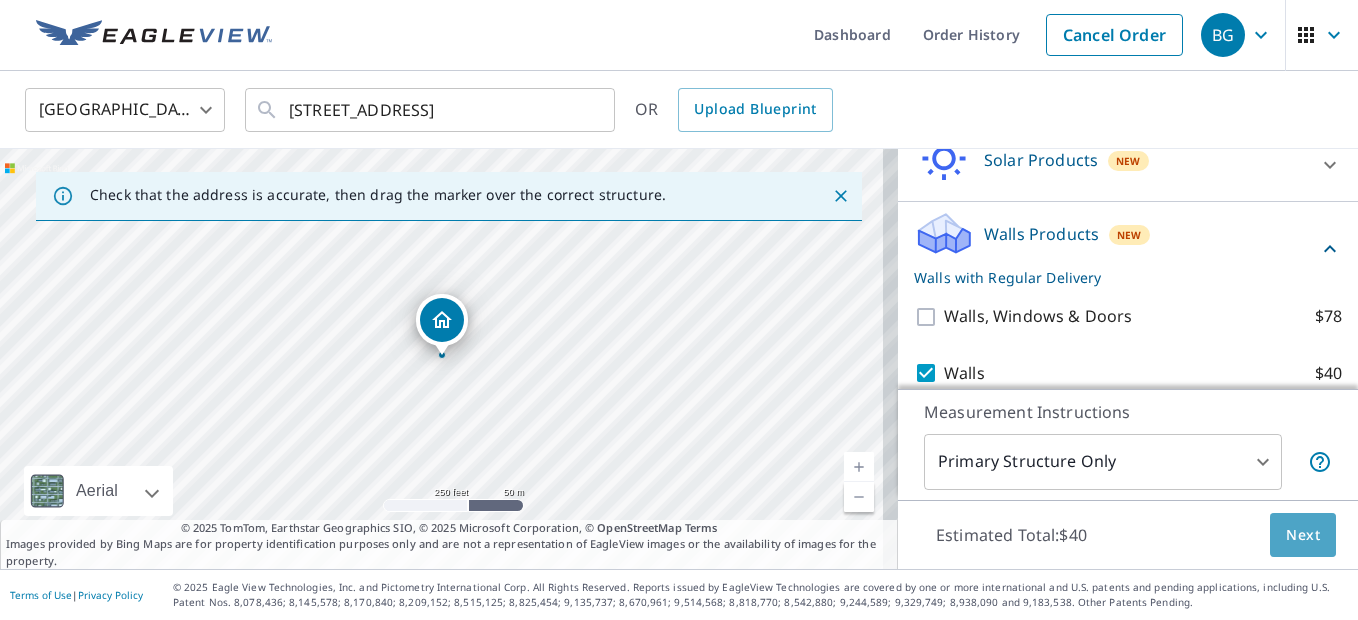 click on "Next" at bounding box center (1303, 535) 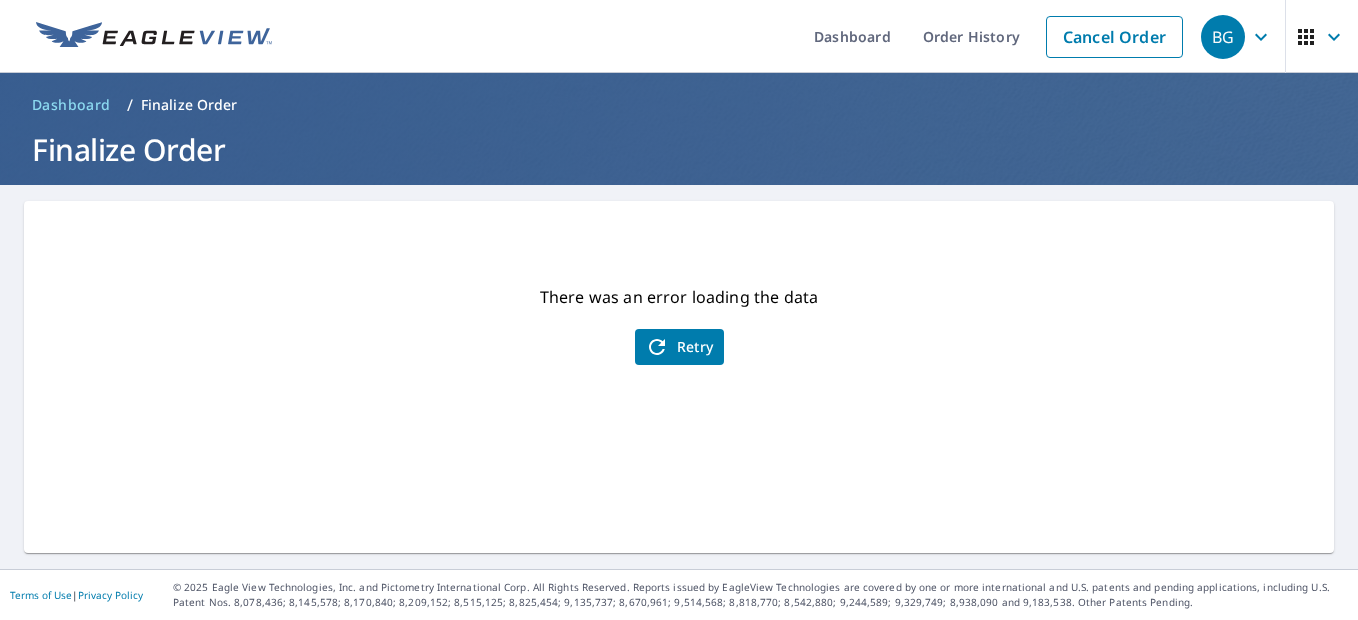 scroll, scrollTop: 0, scrollLeft: 0, axis: both 